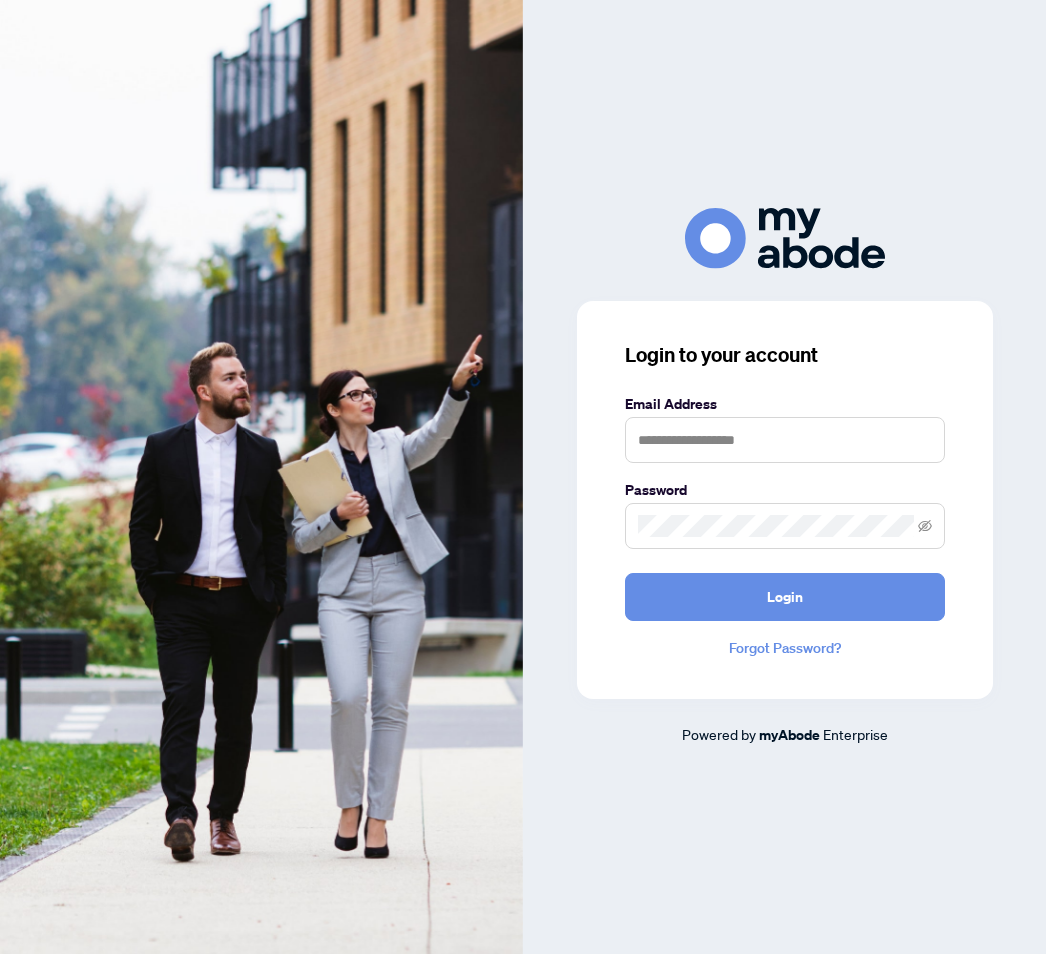 scroll, scrollTop: 0, scrollLeft: 0, axis: both 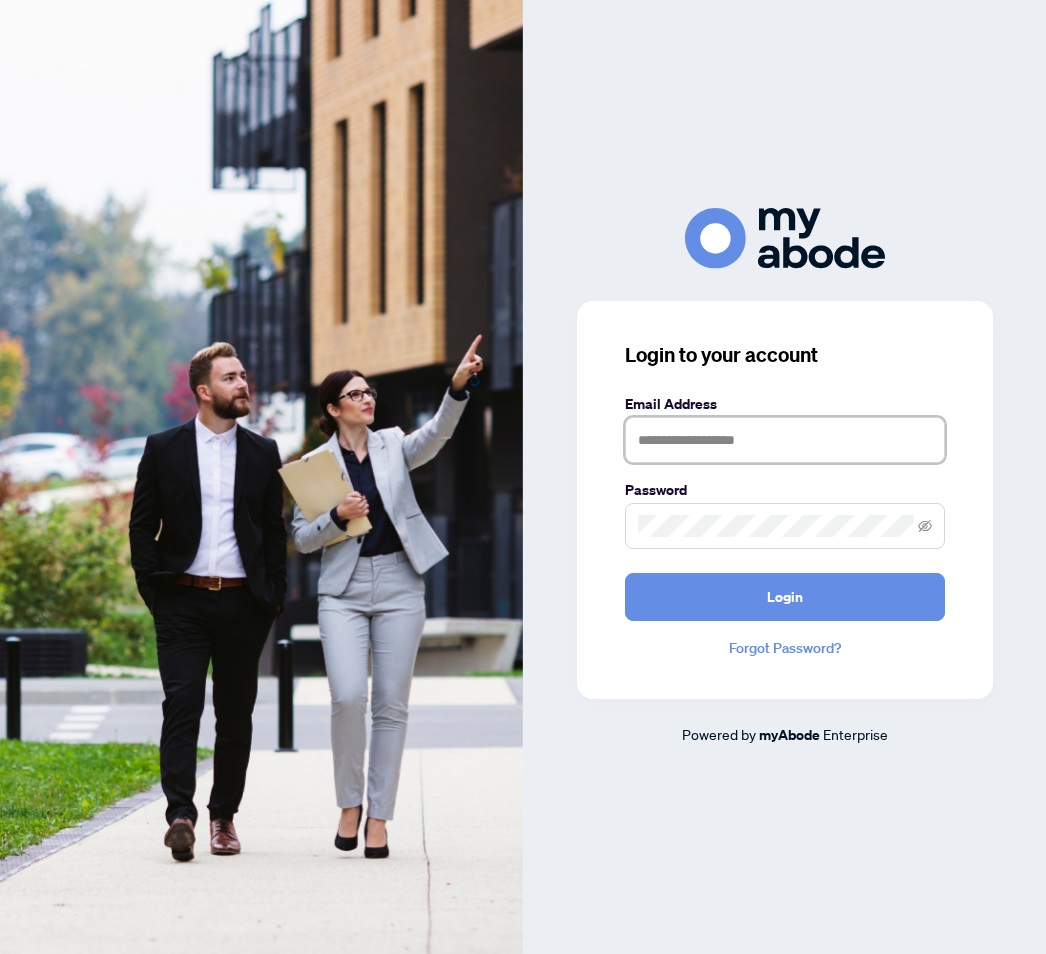 click at bounding box center [785, 440] 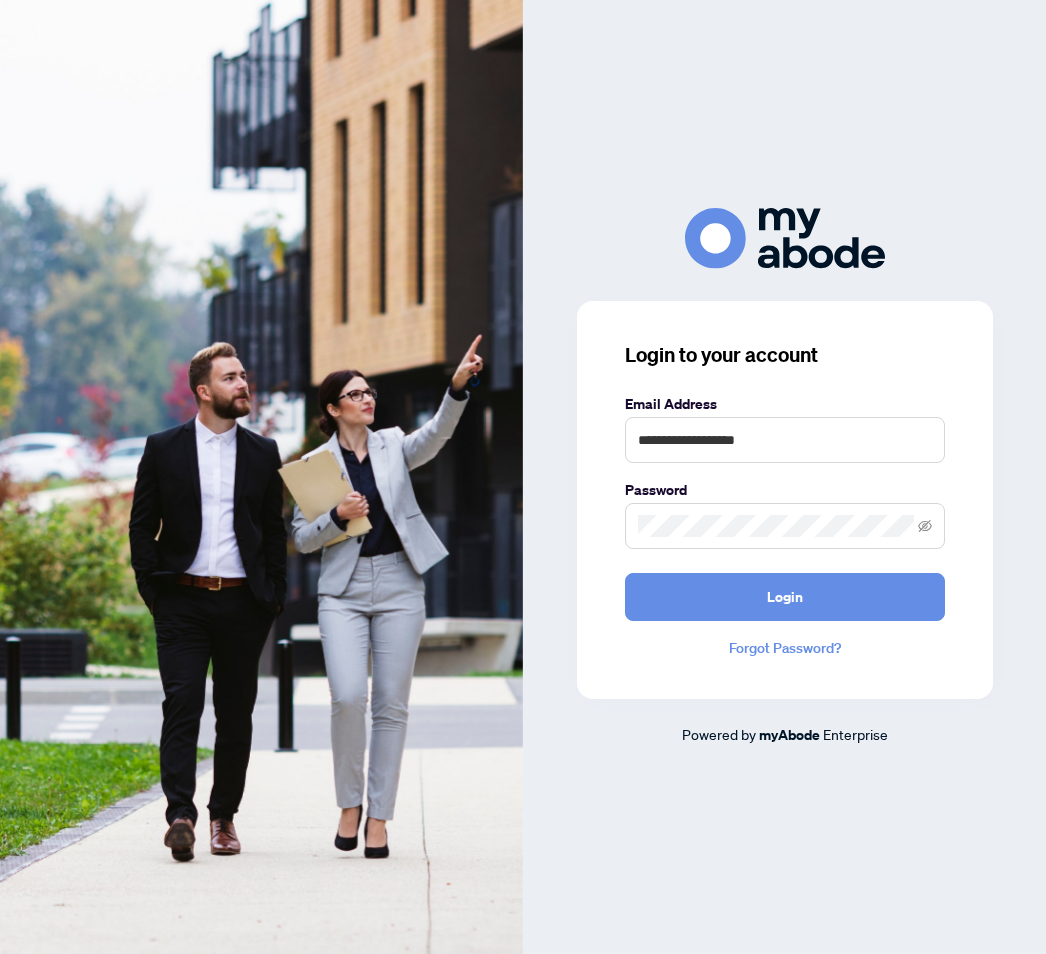 click on "Login" at bounding box center (785, 597) 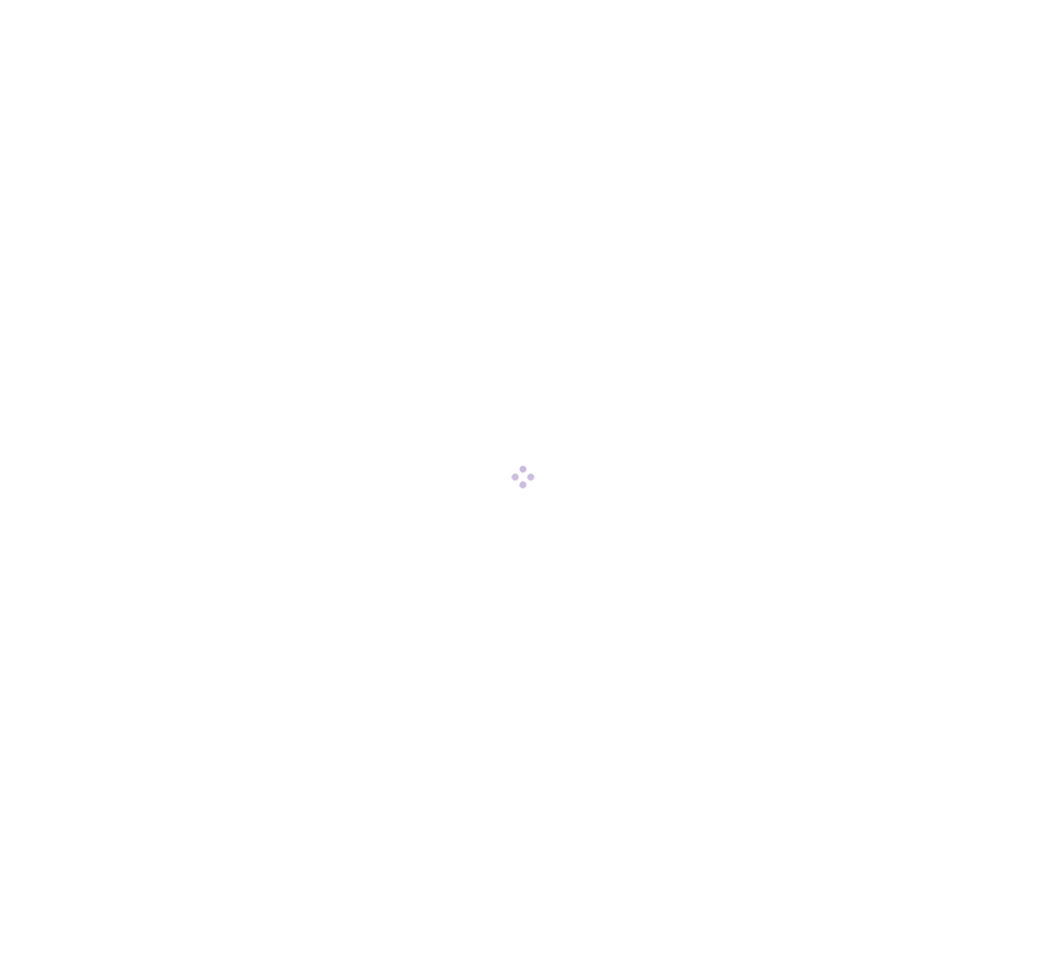 scroll, scrollTop: 0, scrollLeft: 0, axis: both 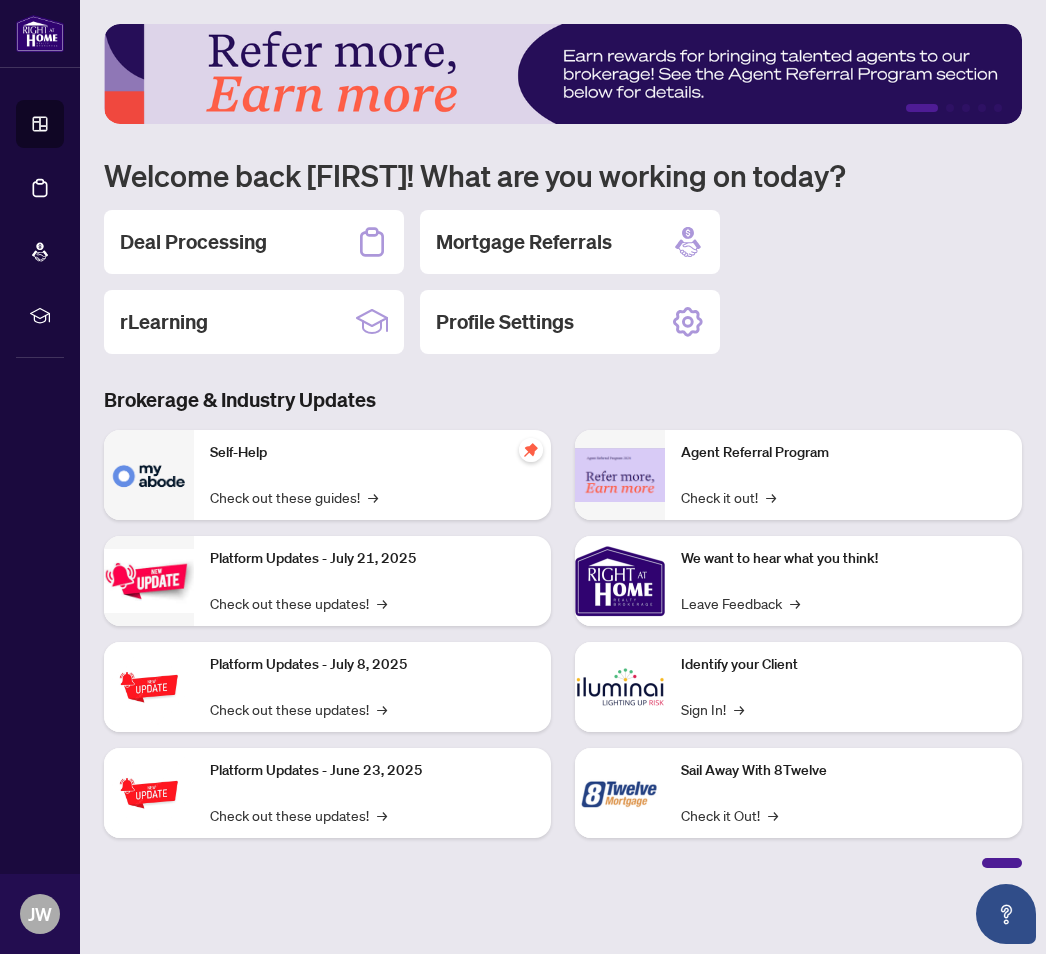 click on "Deal Processing" at bounding box center [193, 242] 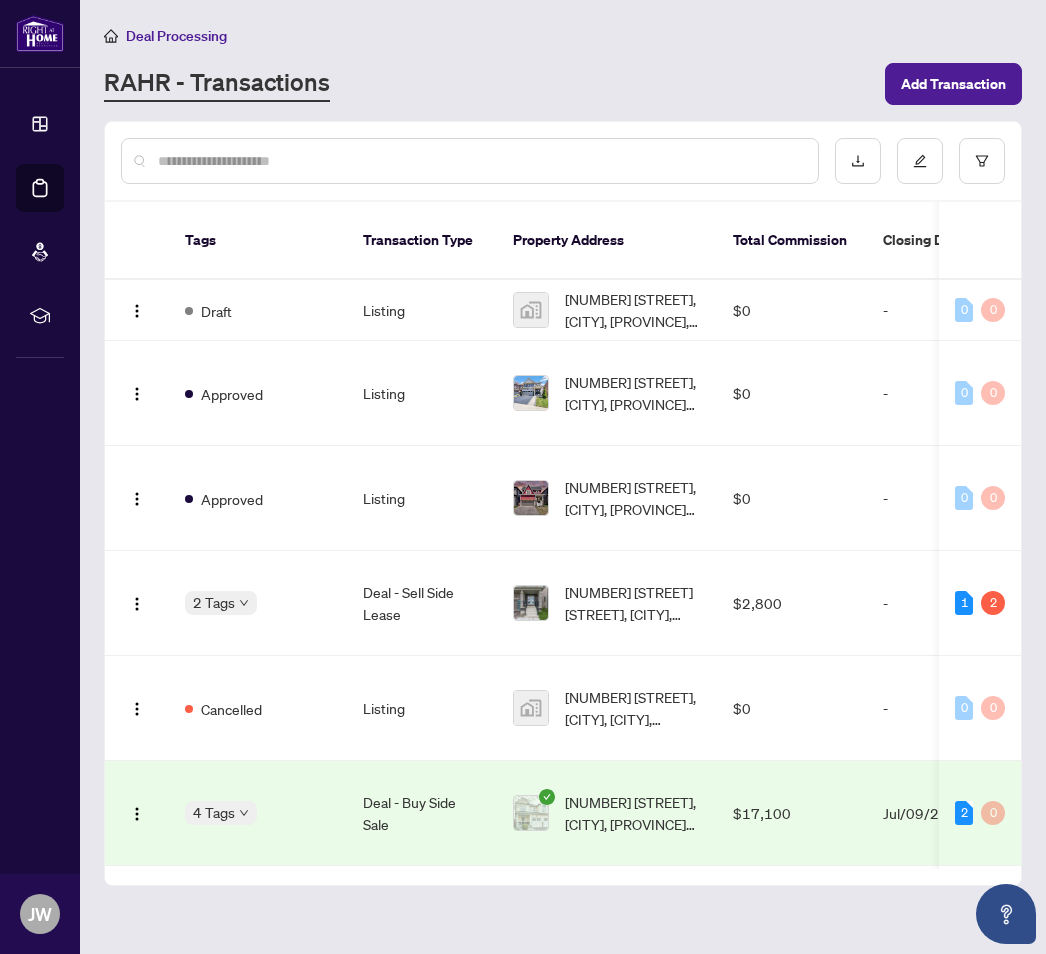 click on "2 Tags" at bounding box center [221, 602] 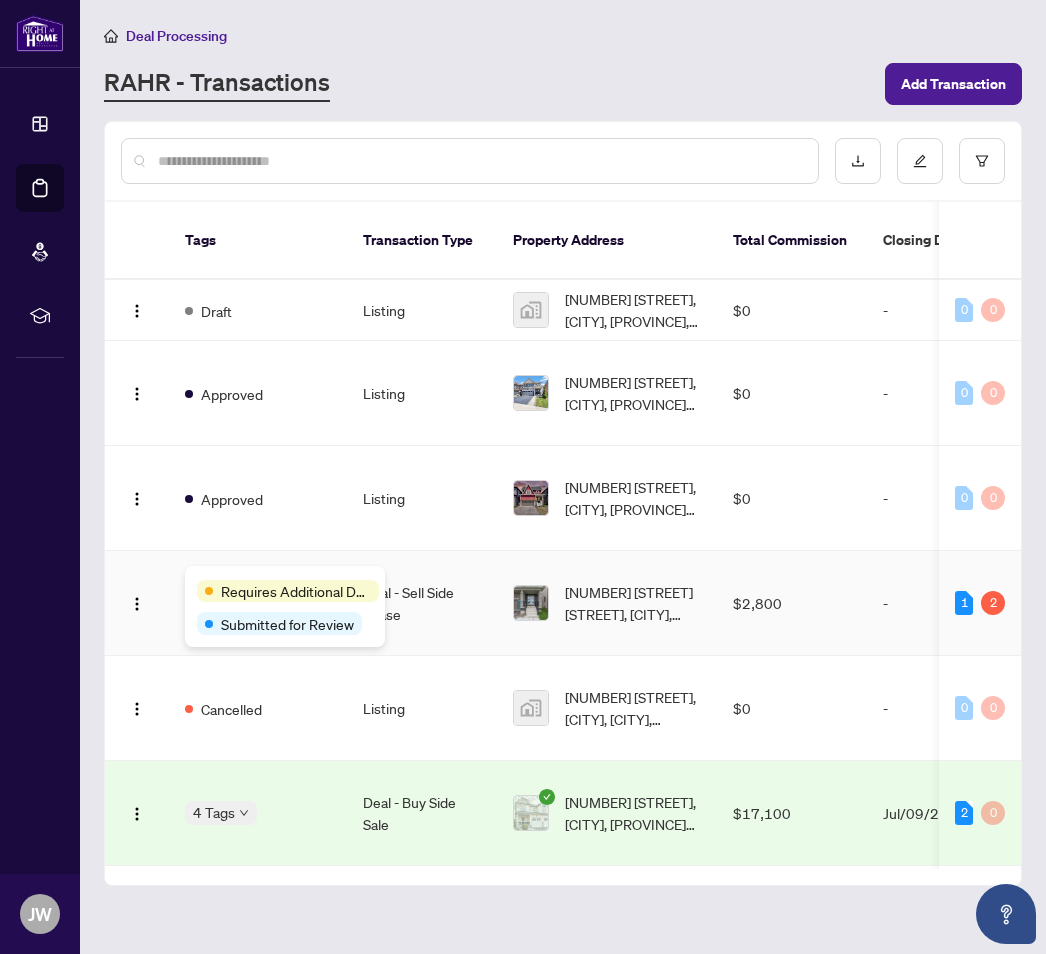 click on "Deal - Sell Side Lease" at bounding box center (422, 603) 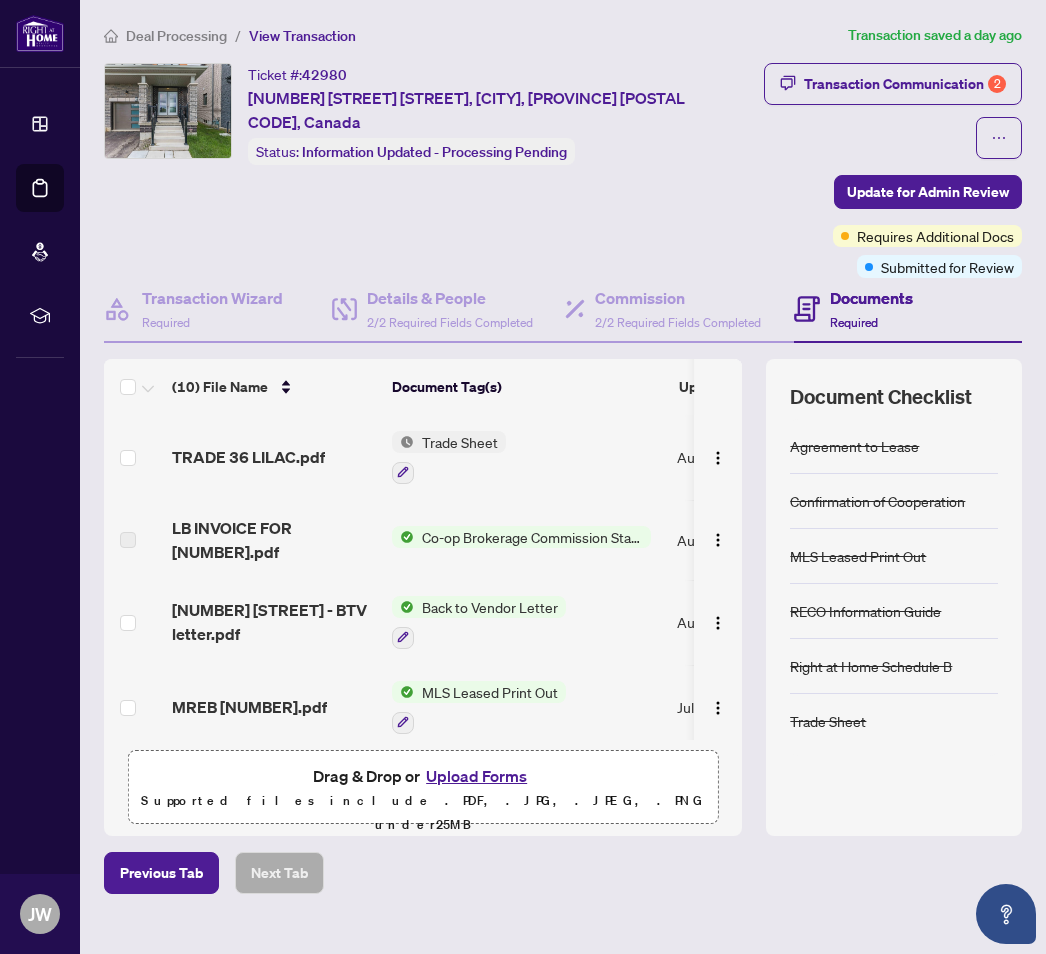 click on "Update for Admin Review" at bounding box center [928, 192] 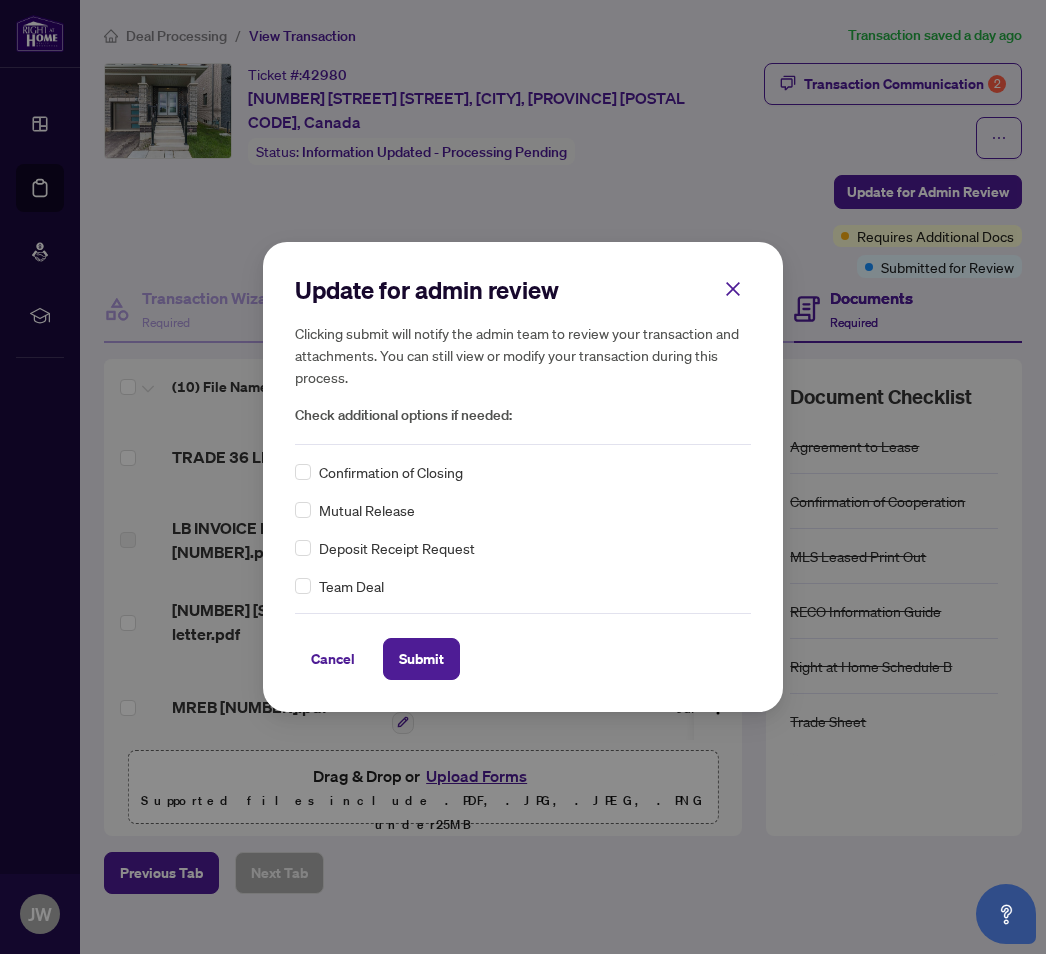 click on "Cancel" at bounding box center (333, 659) 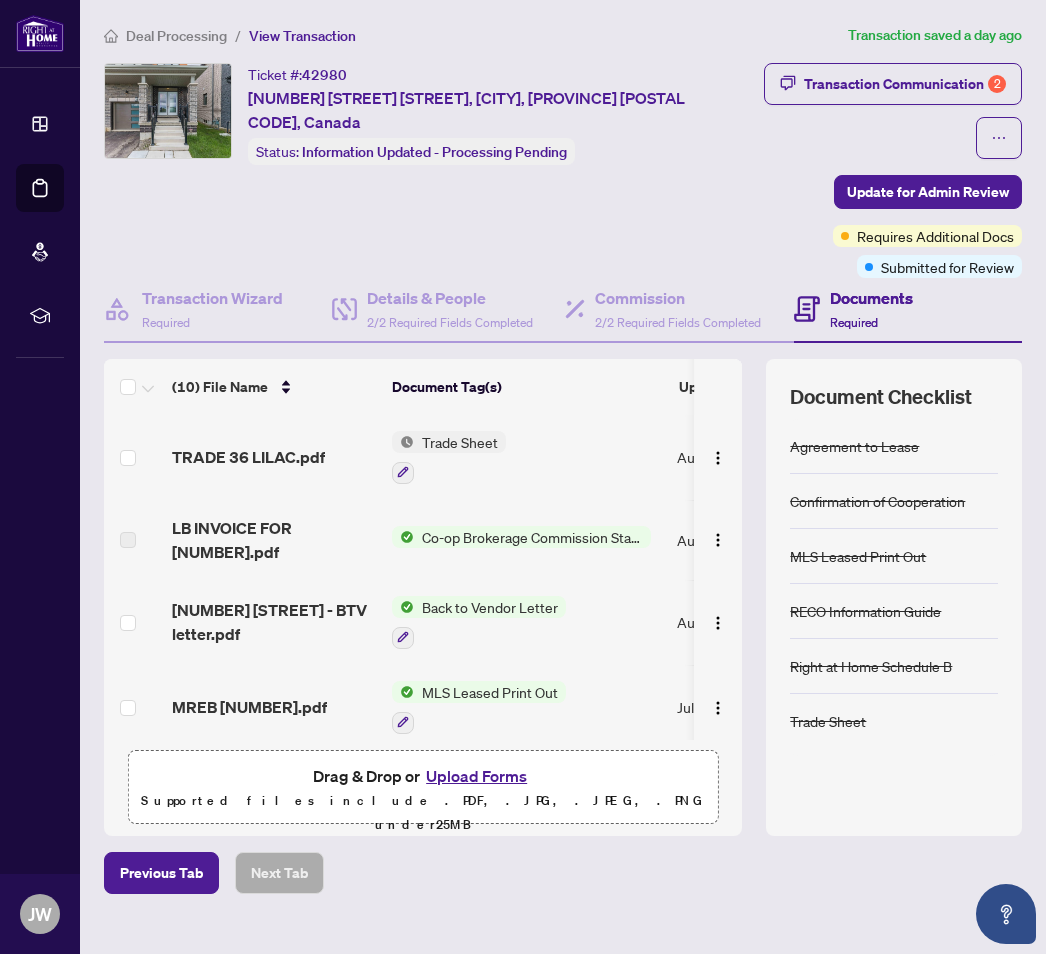 click on "Transaction Communication 2" at bounding box center [905, 84] 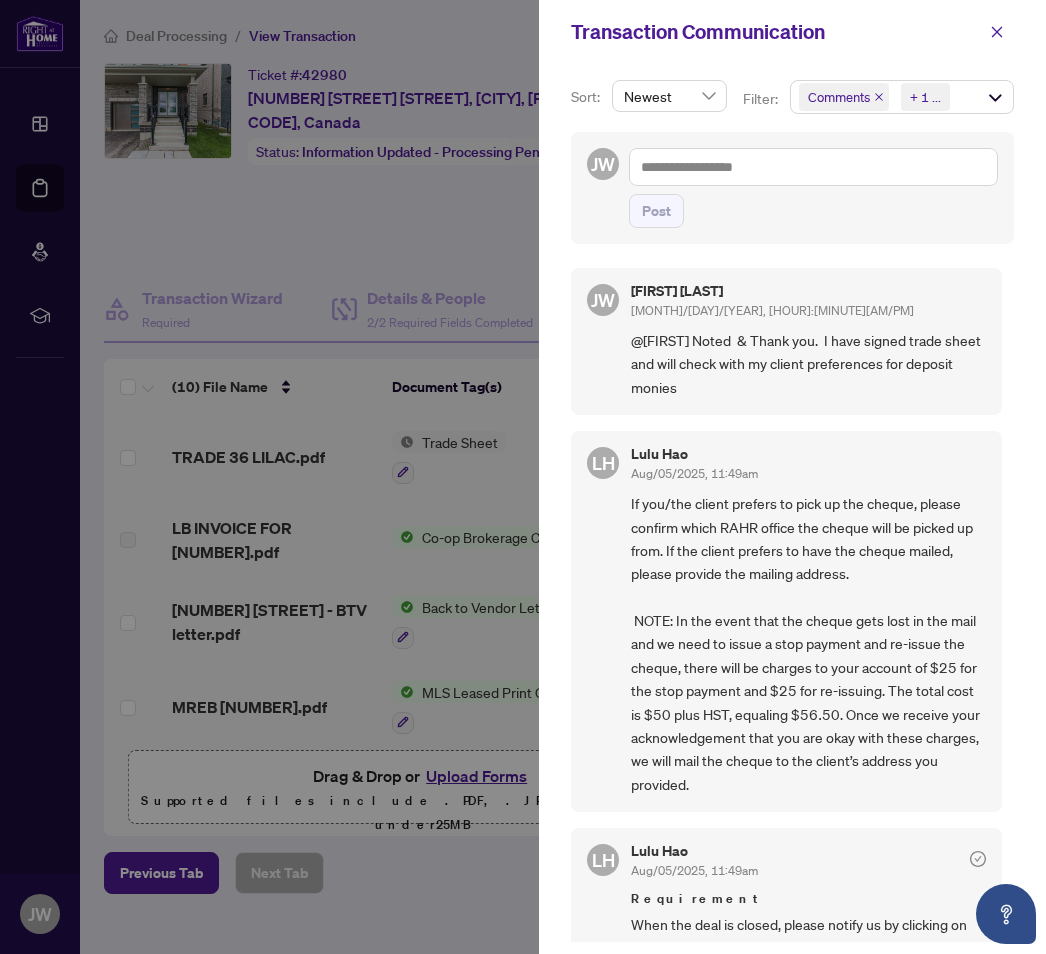 click on "Comments Requirements + 1 ..." at bounding box center [902, 97] 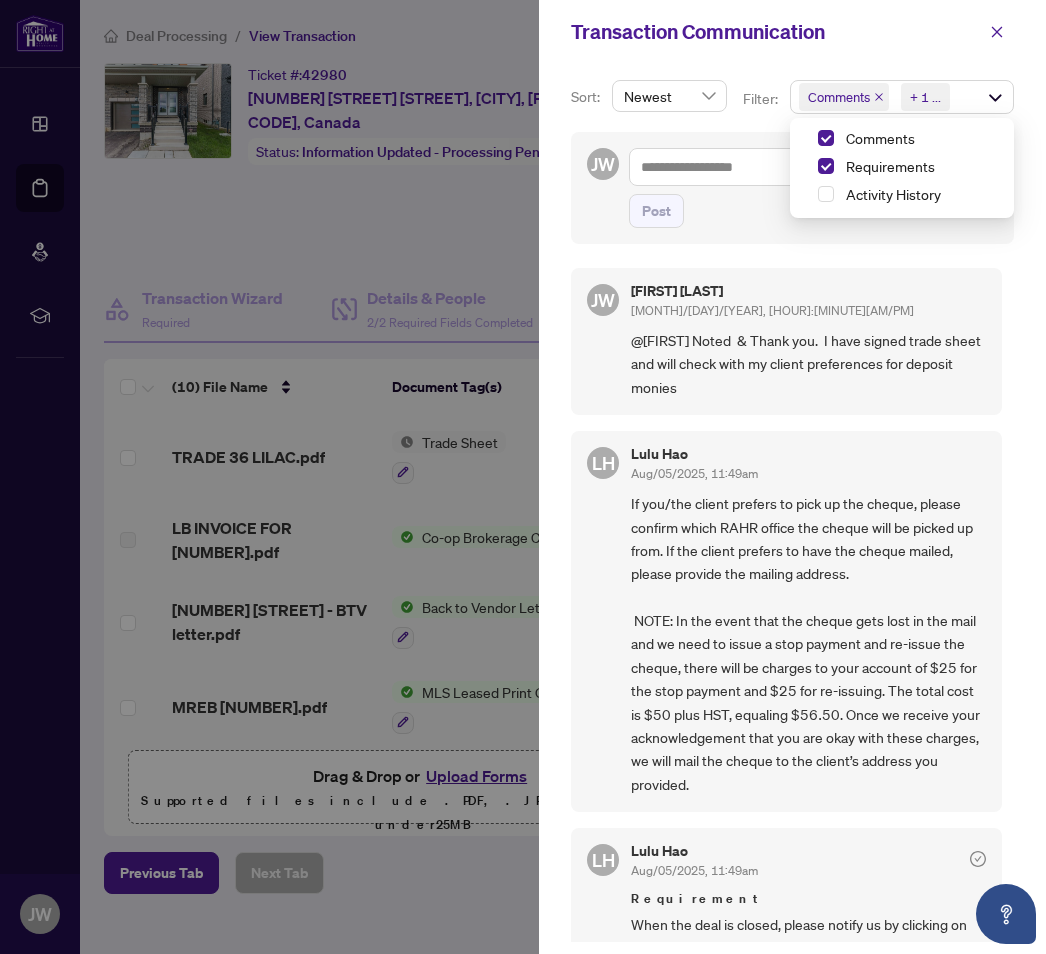 click on "Activity History" at bounding box center [926, 194] 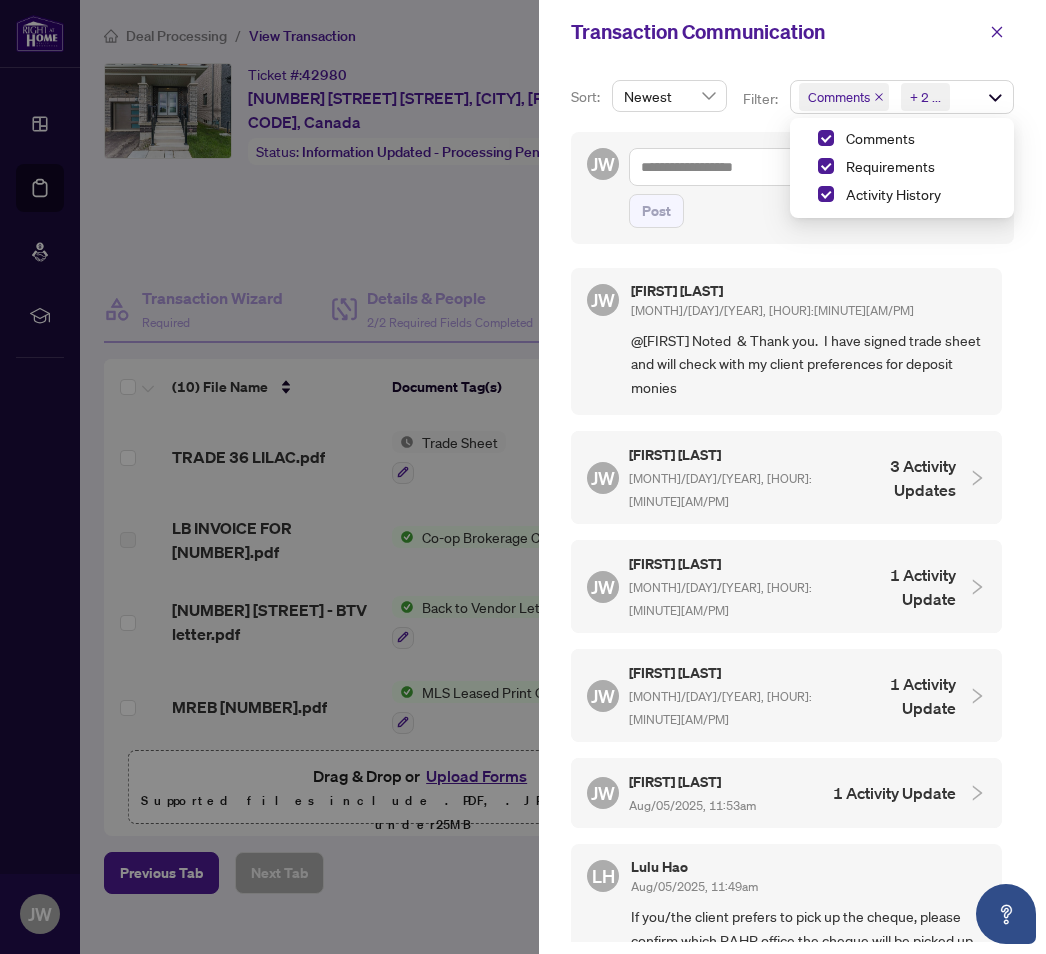 click 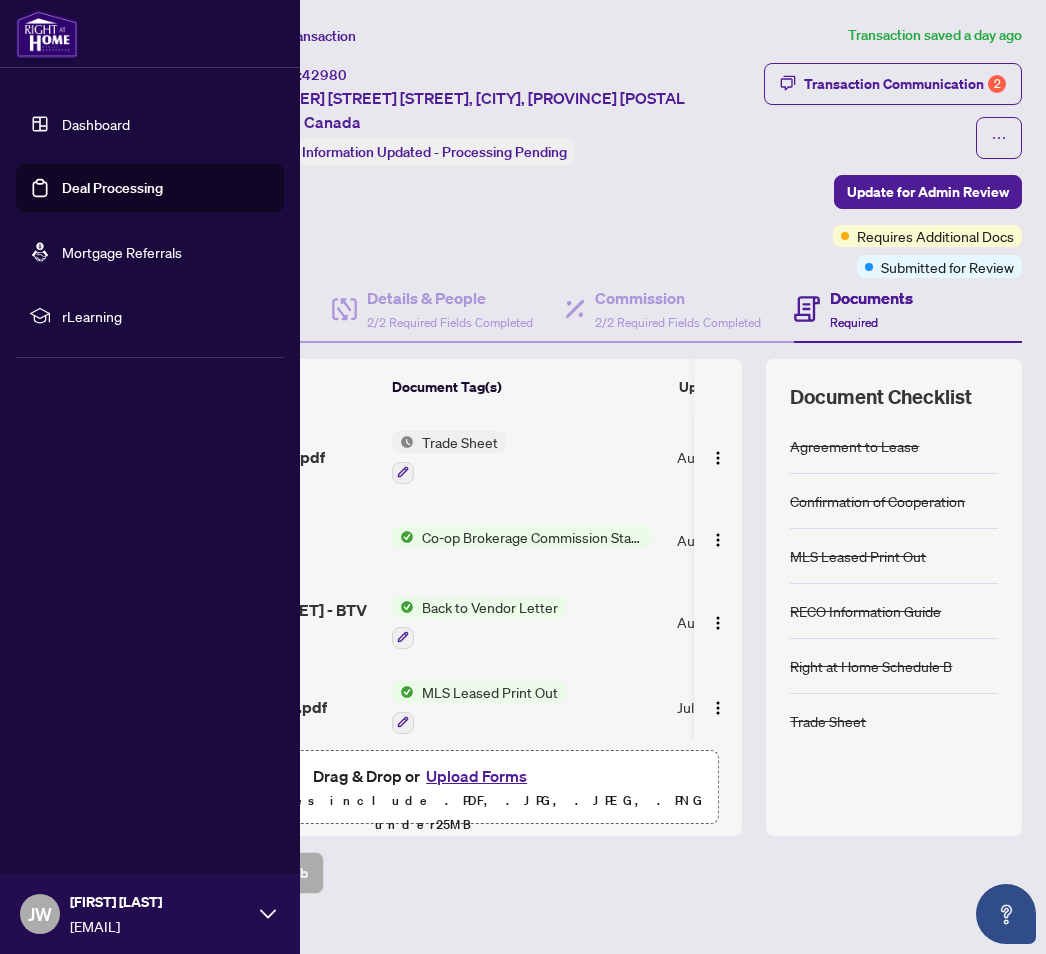 click on "Deal Processing" at bounding box center [112, 188] 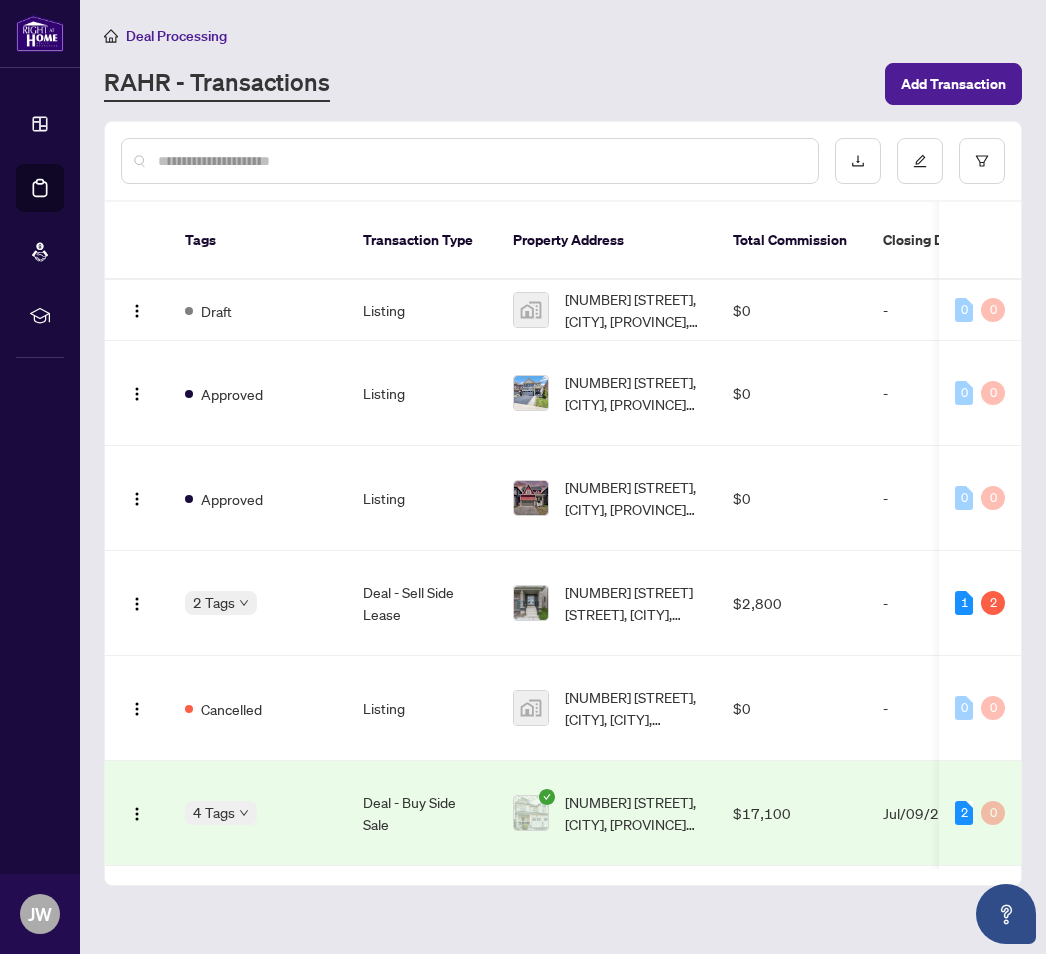 click on "RAHR - Transactions" at bounding box center [488, 84] 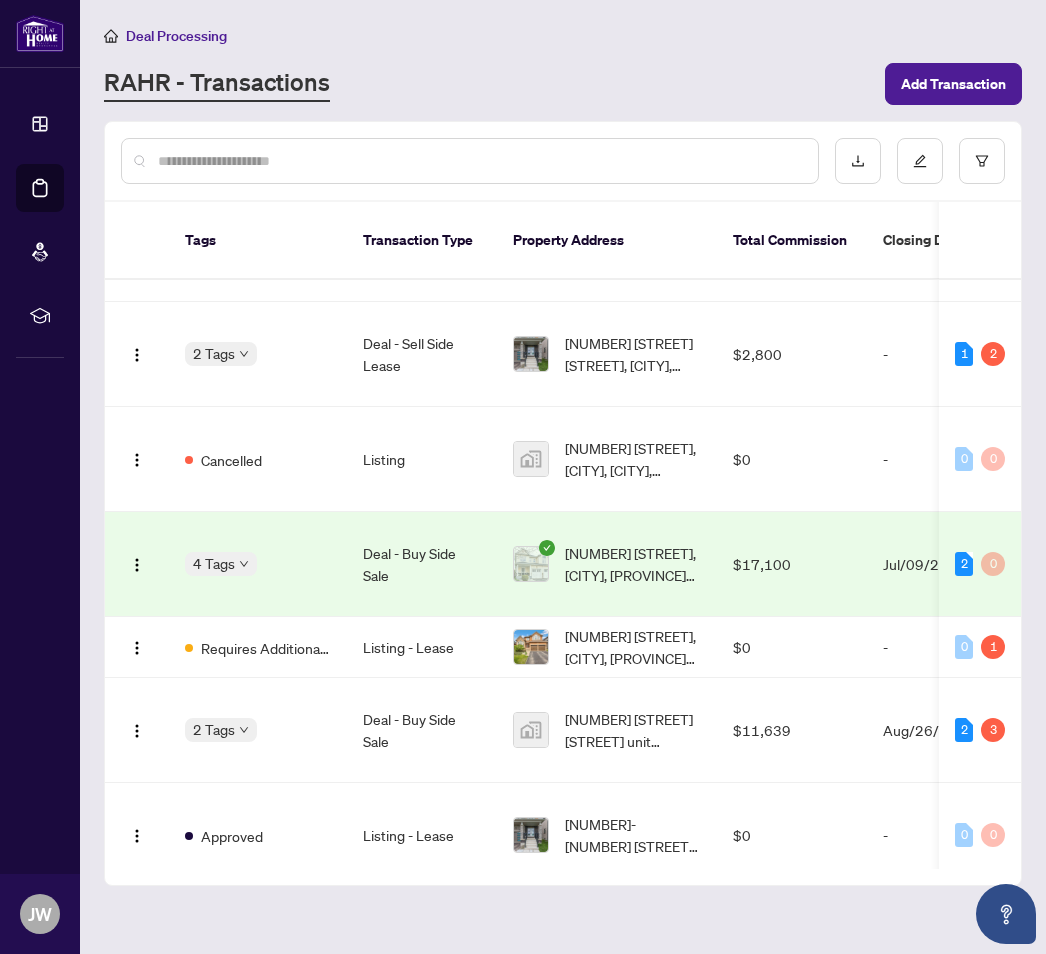 scroll, scrollTop: 249, scrollLeft: 0, axis: vertical 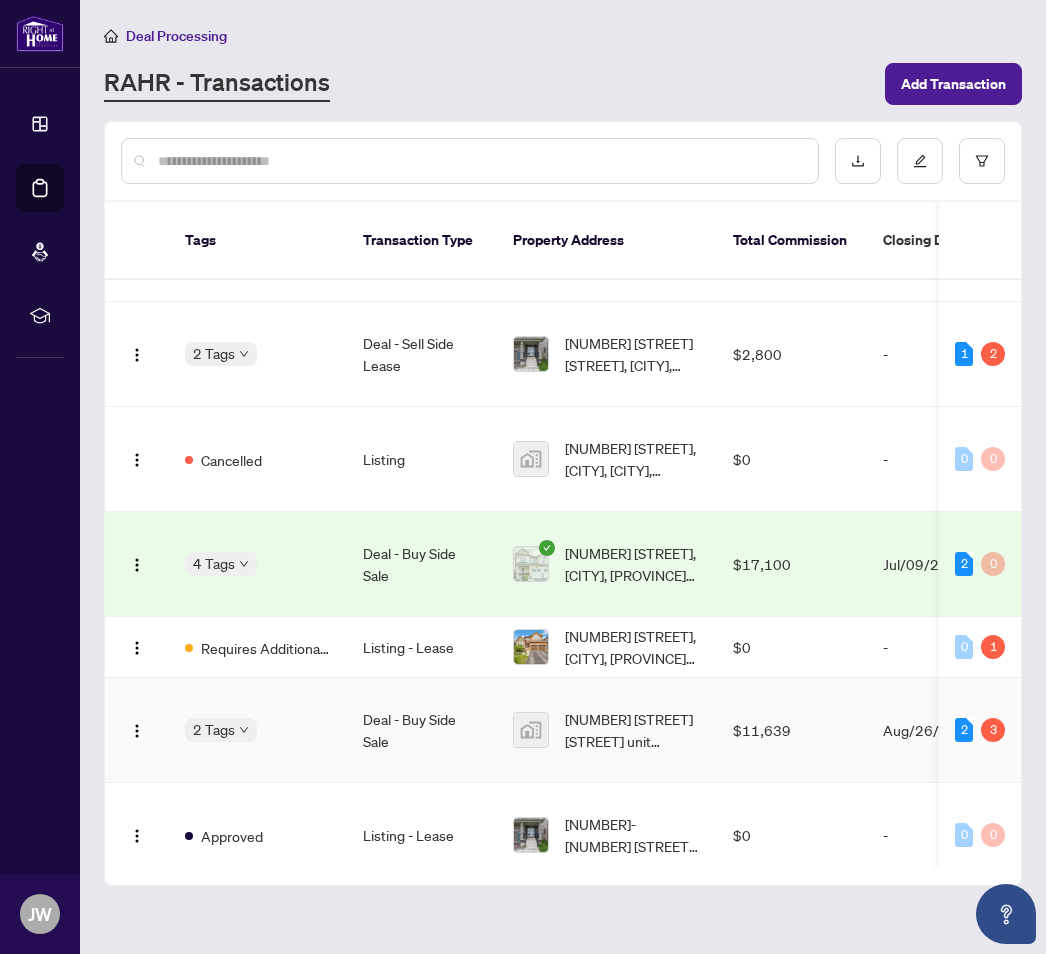 click 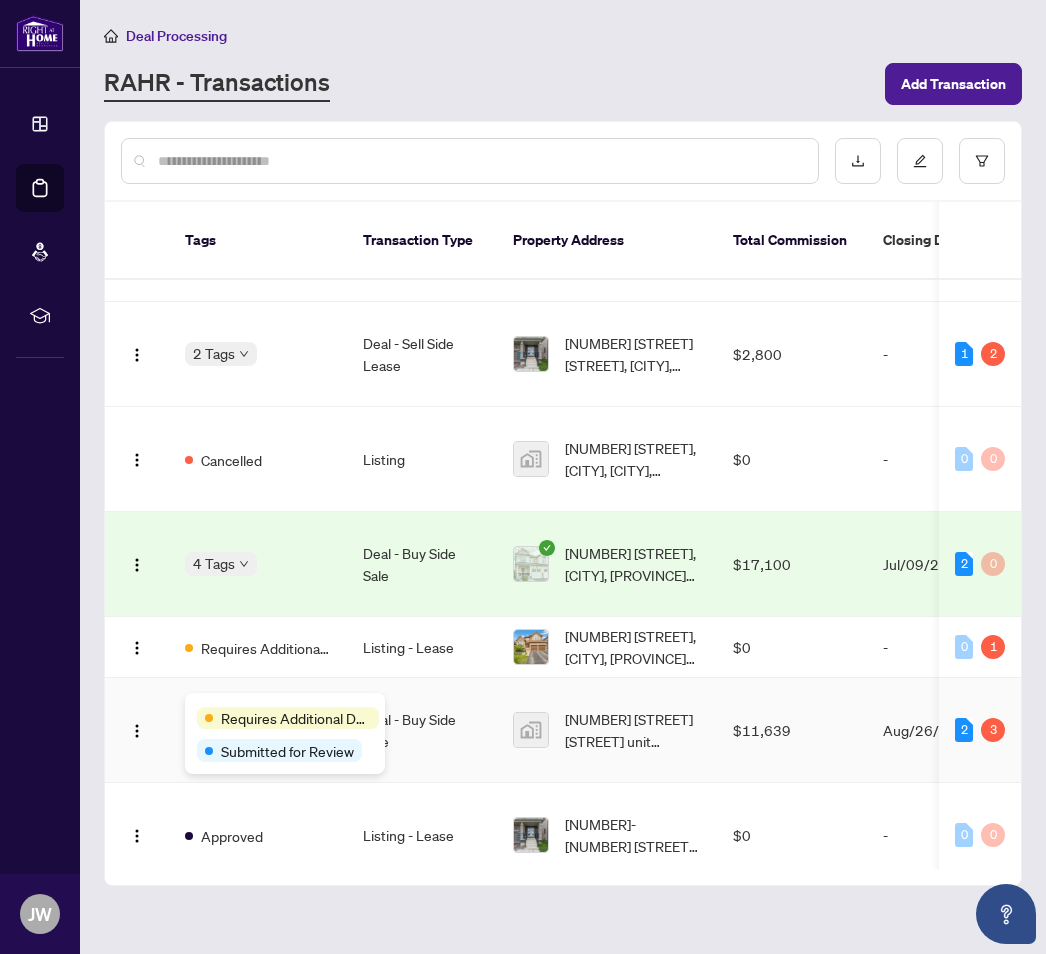 click on "Deal - Buy Side Sale" at bounding box center (422, 730) 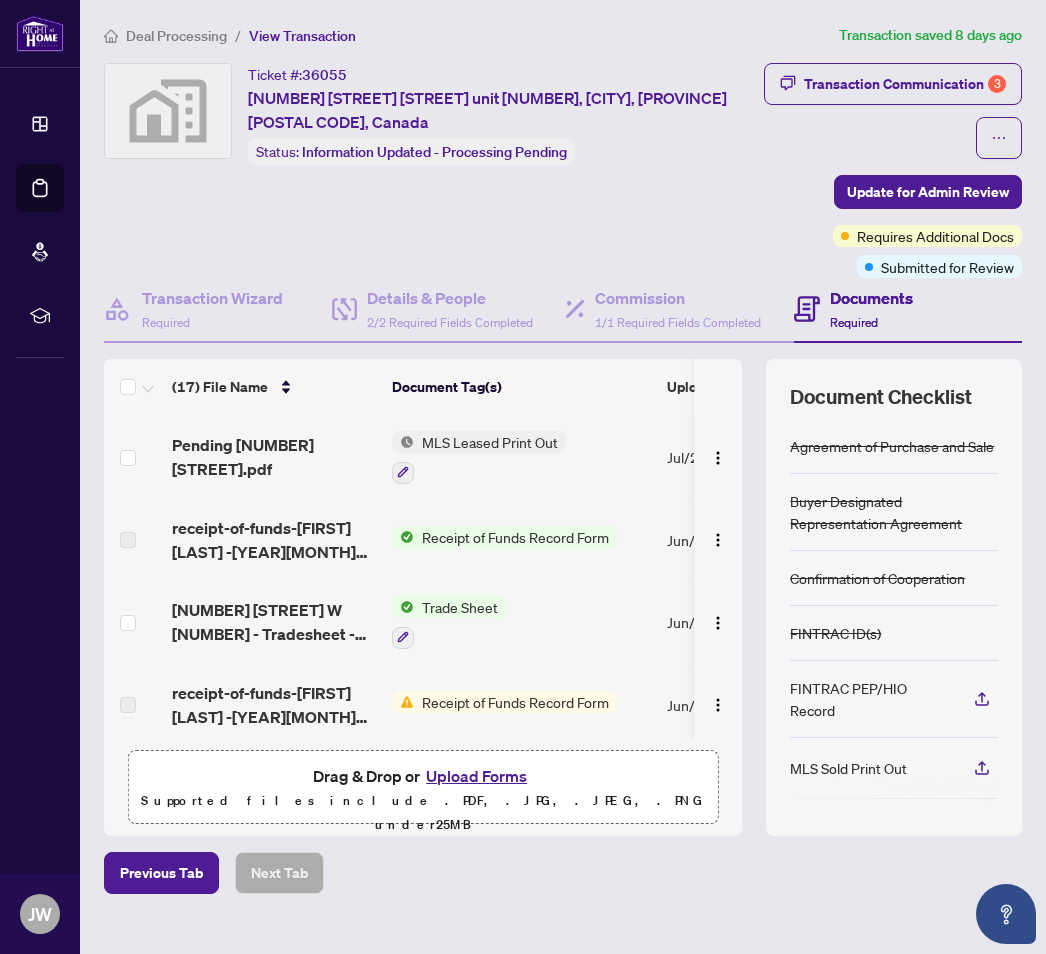 click on "Transaction Communication 3" at bounding box center (905, 84) 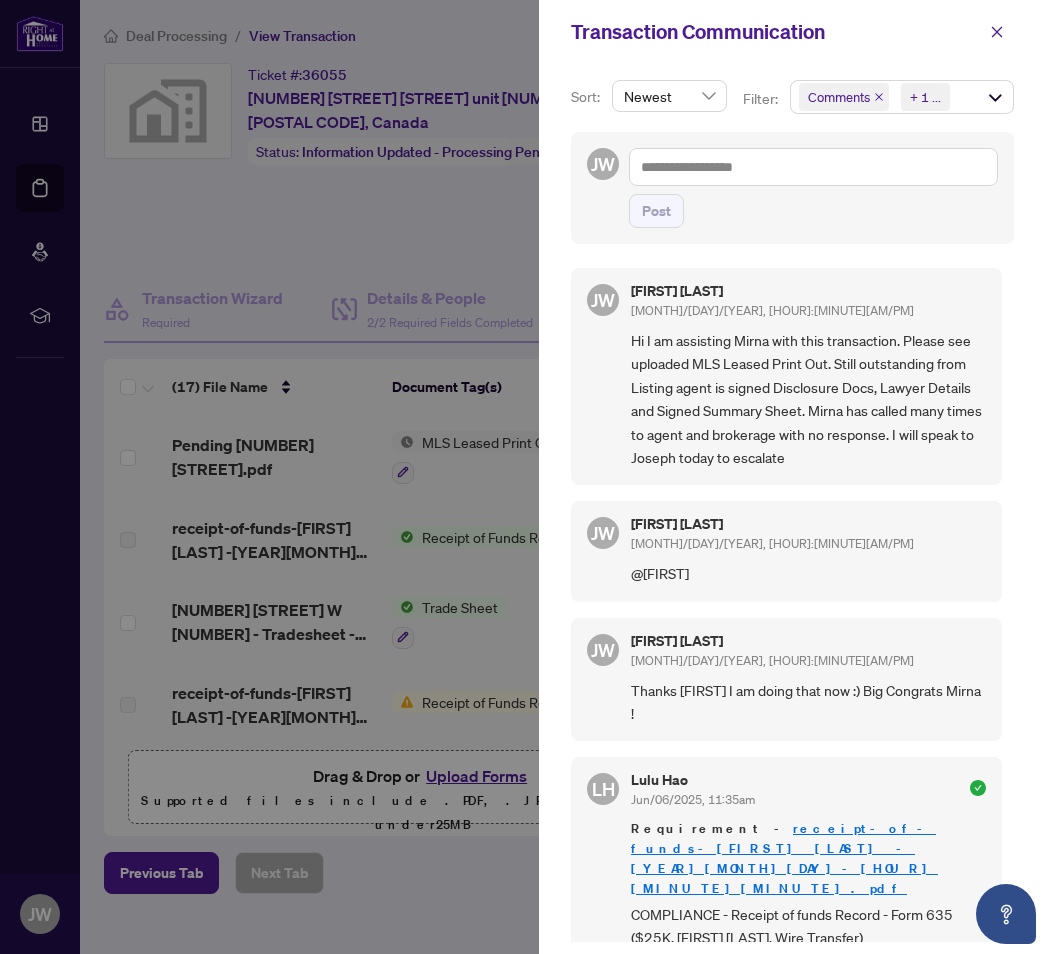 click at bounding box center (523, 477) 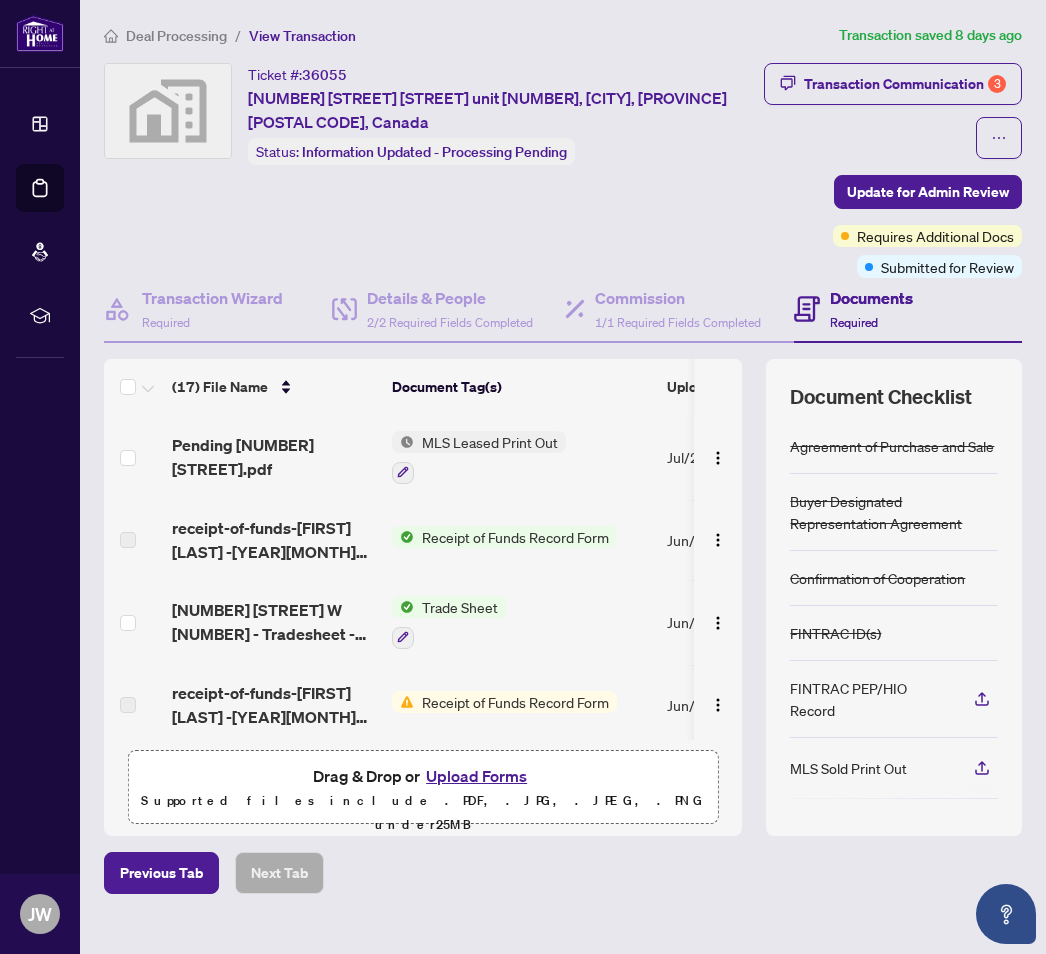 scroll, scrollTop: 131, scrollLeft: 20, axis: both 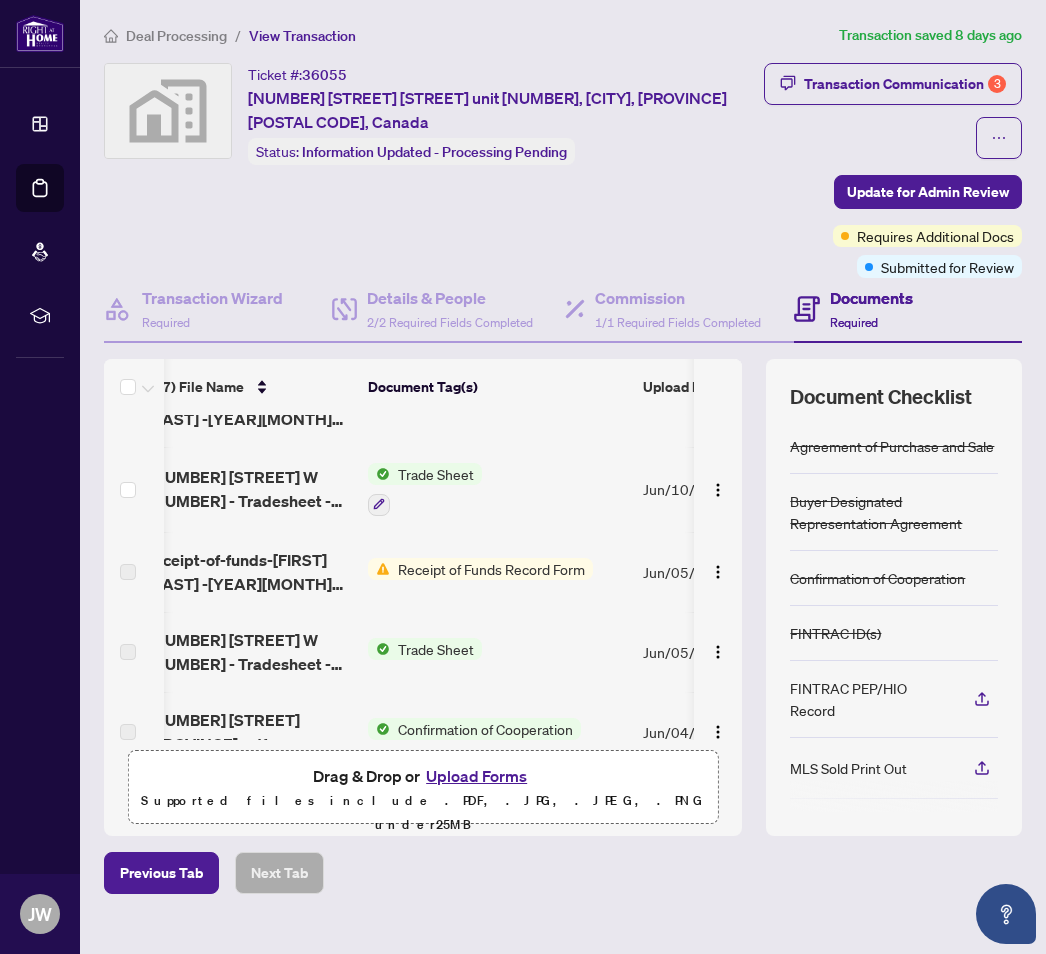 click on "receipt-of-funds-[FIRST] [LAST] -[YEAR][MONTH][DAY]-[HOUR][MINUTE][MINUTE].pdf" at bounding box center (250, 572) 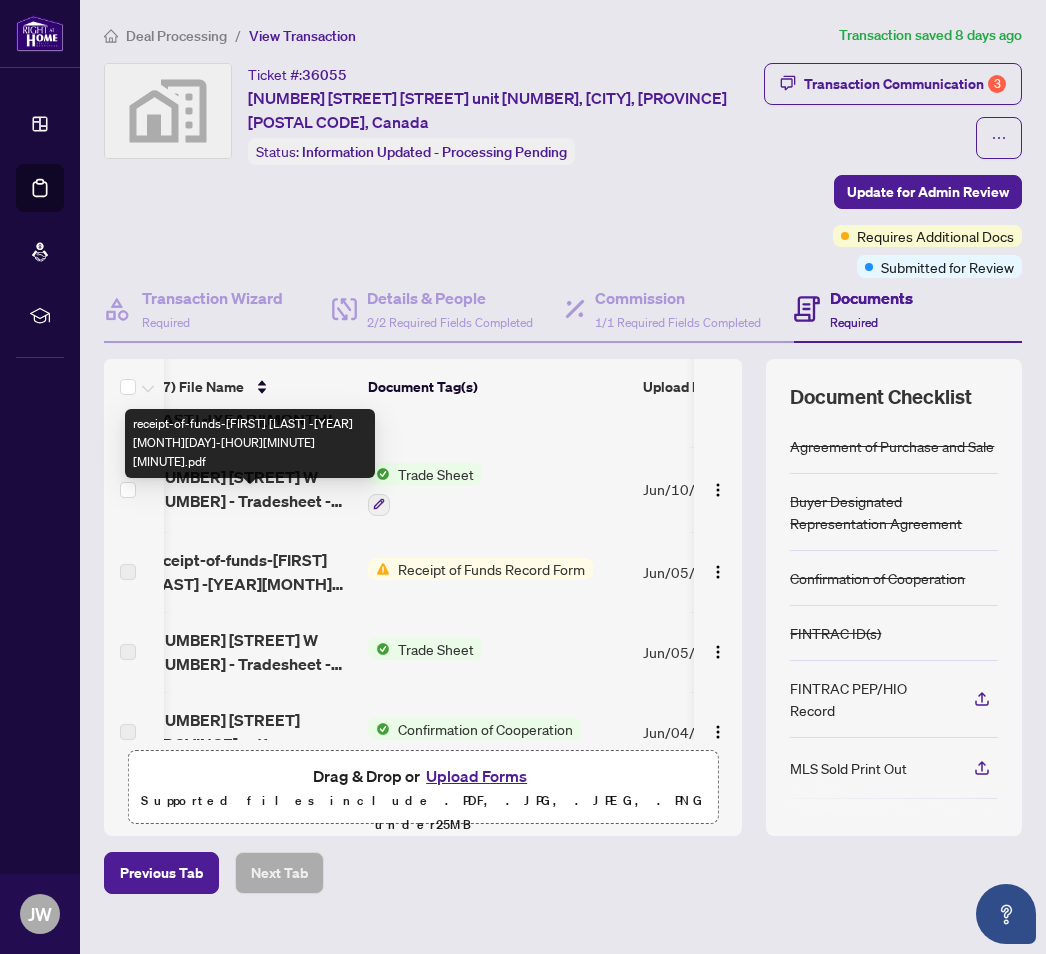 click on "Transaction Communication 3" at bounding box center [905, 84] 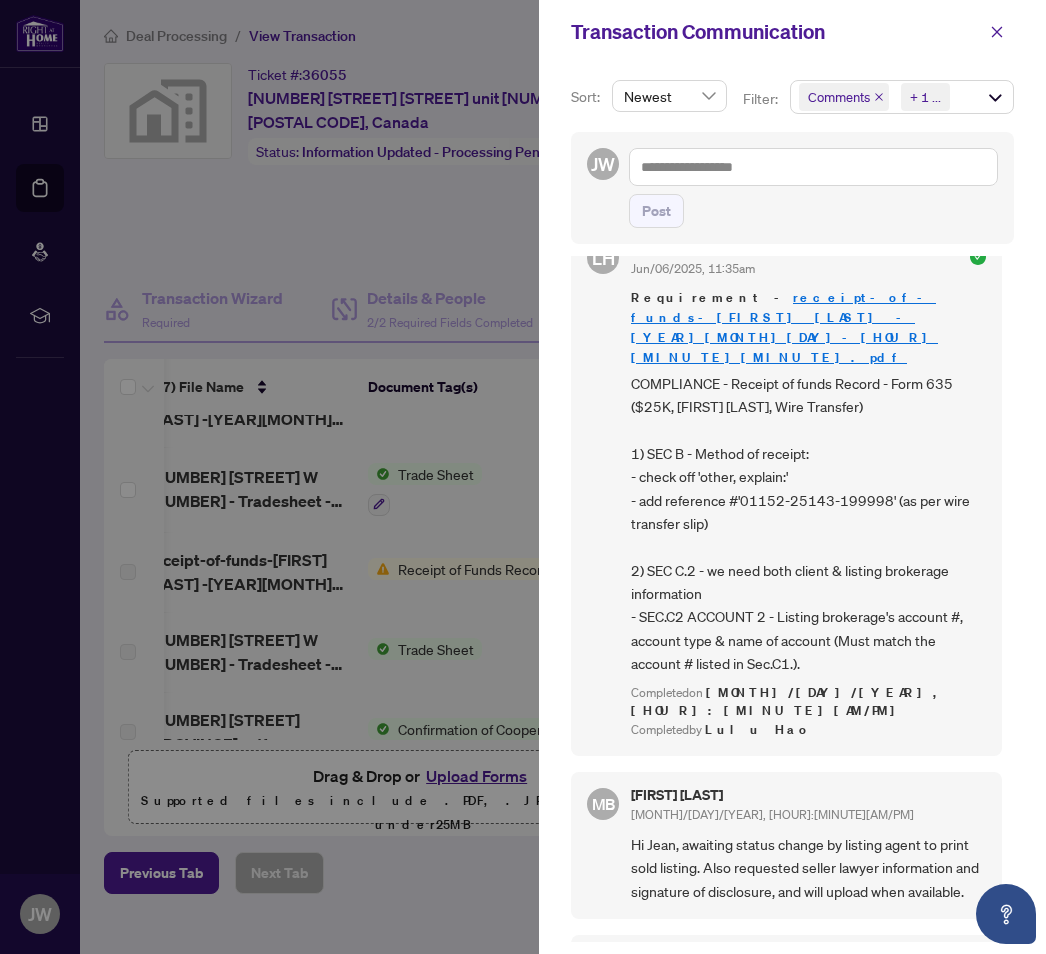 scroll, scrollTop: 533, scrollLeft: 0, axis: vertical 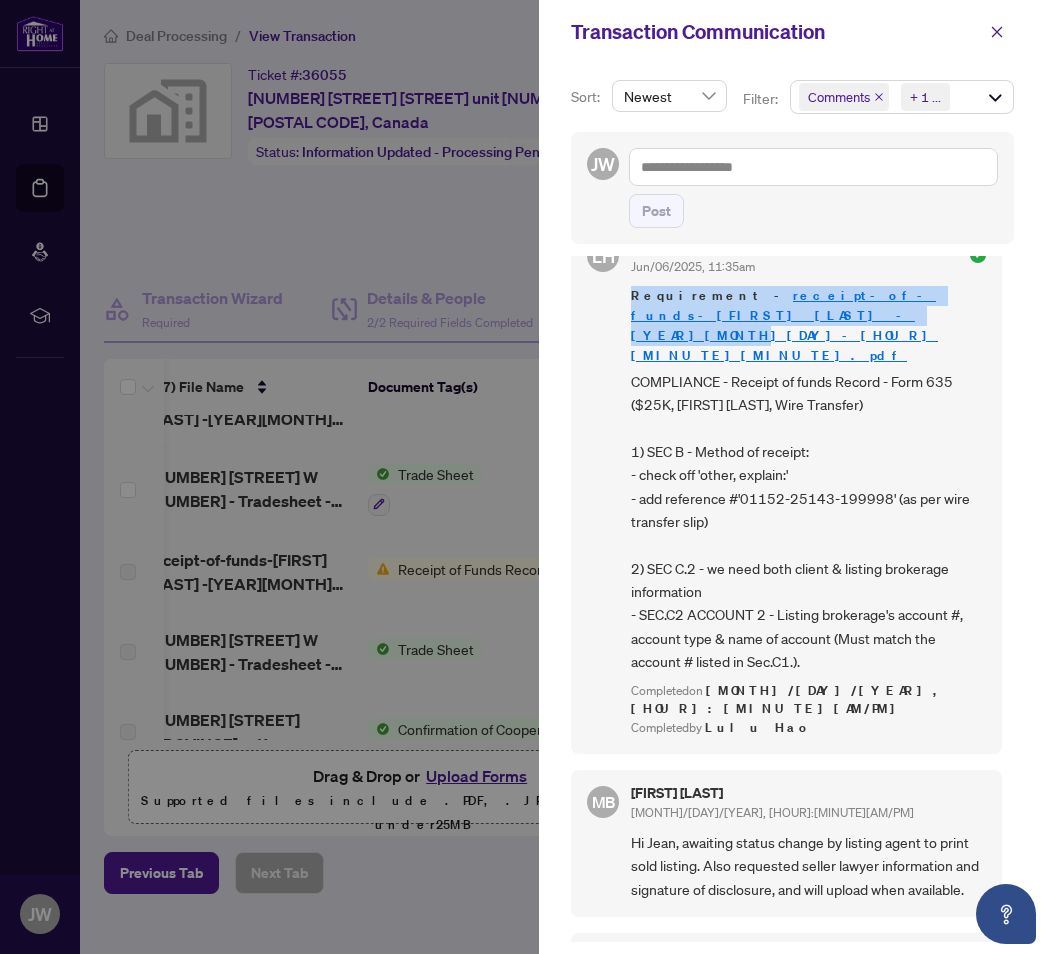 click on "COMPLIANCE - Receipt of funds Record - Form 635 ($25K, [FIRST] [LAST], Wire Transfer)
1) SEC B - Method of receipt:
- check off 'other, explain:'
- add reference #'01152-25143-199998' (as per wire transfer slip)
2) SEC C.2 - we need both client & listing brokerage information
- SEC.C2 ACCOUNT 2 - Listing brokerage's account #, account type & name of account (Must match the account # listed in Sec.C1.)." at bounding box center (808, 522) 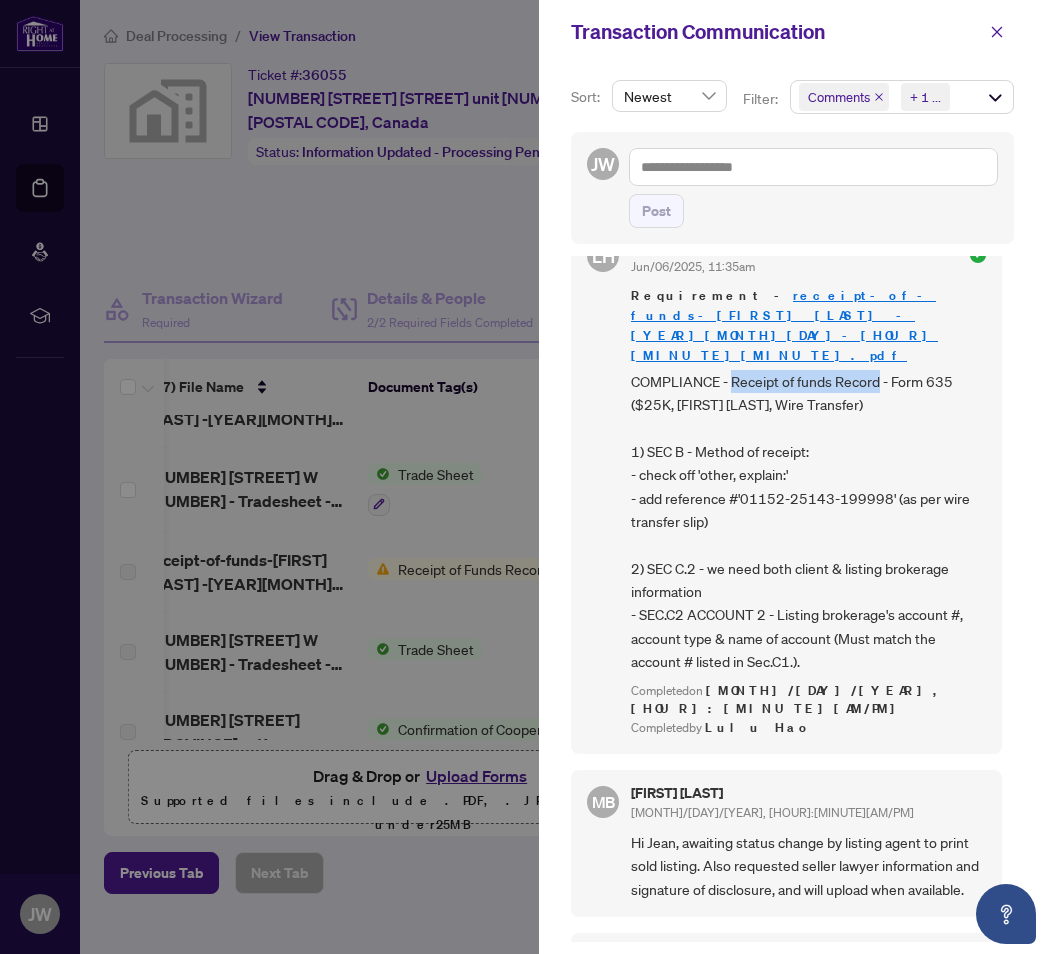 copy on "Receipt of funds Record" 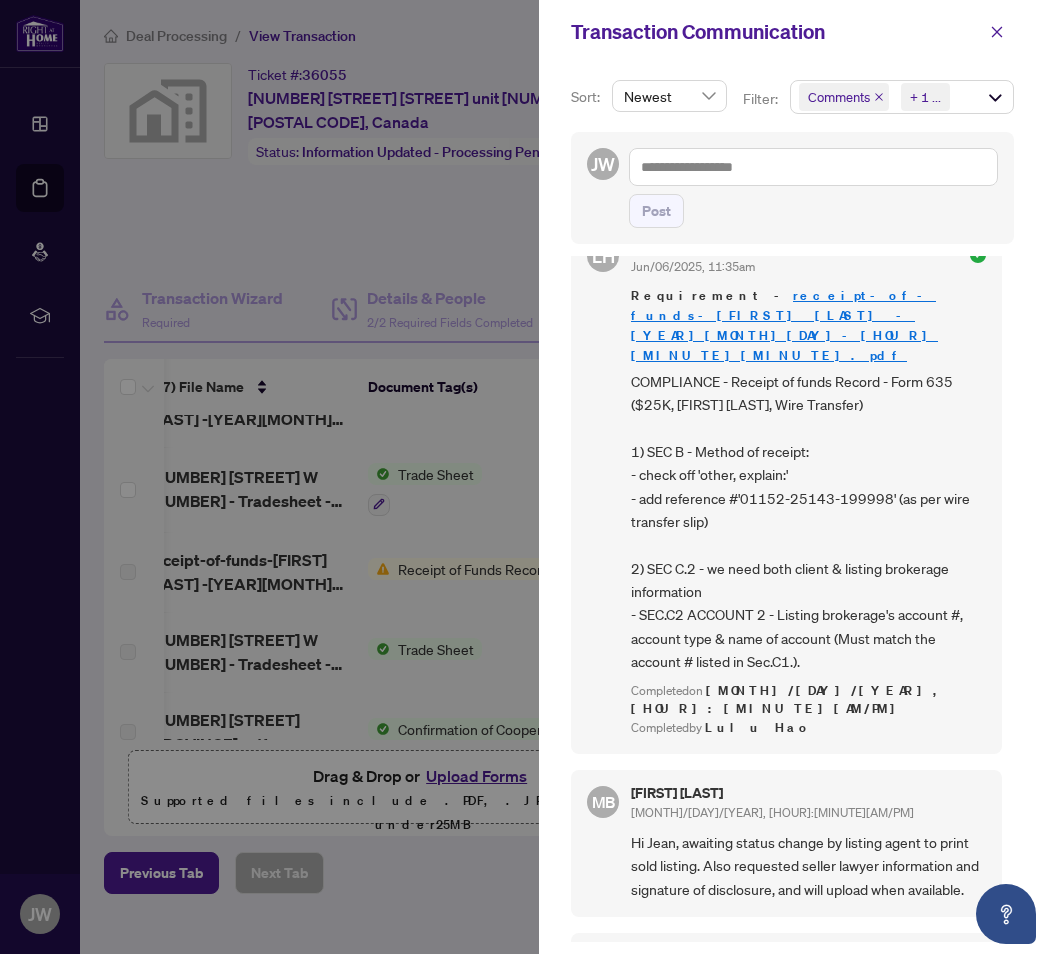 click at bounding box center (523, 477) 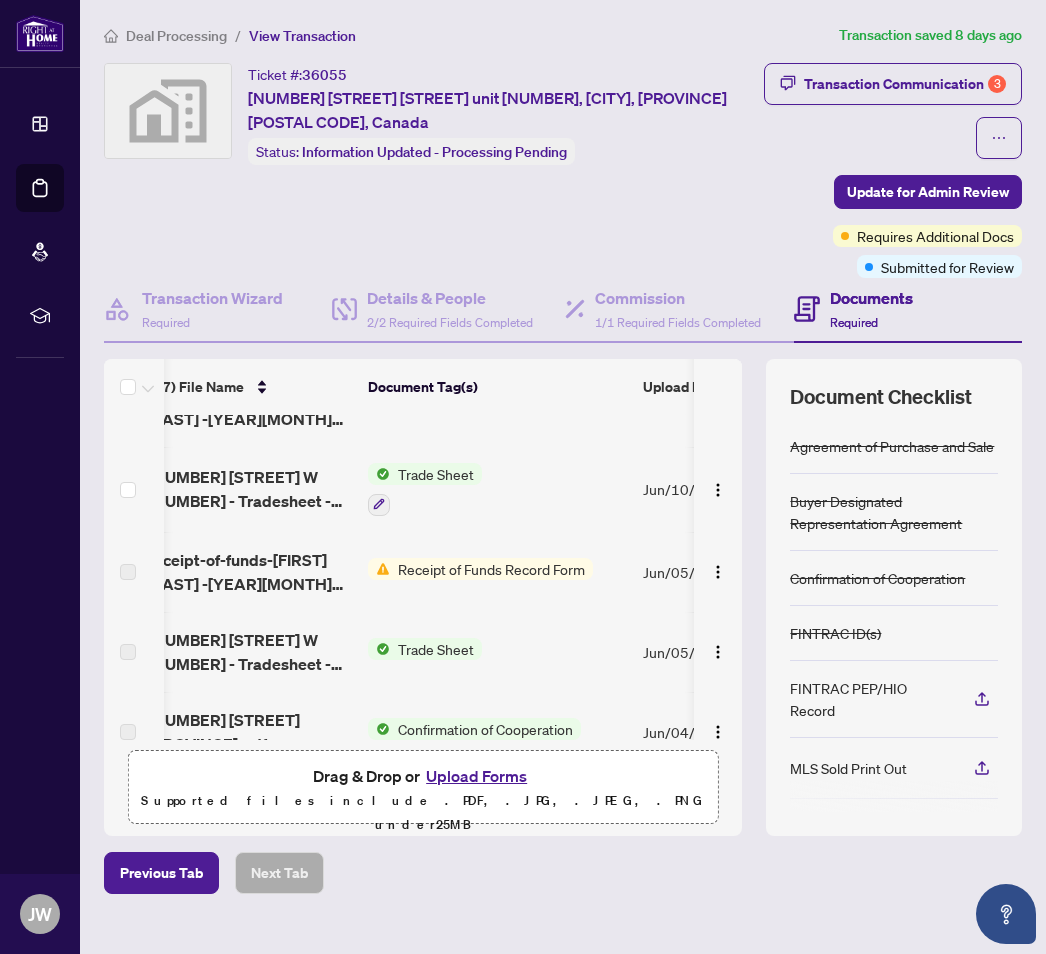 scroll, scrollTop: 201, scrollLeft: 19, axis: both 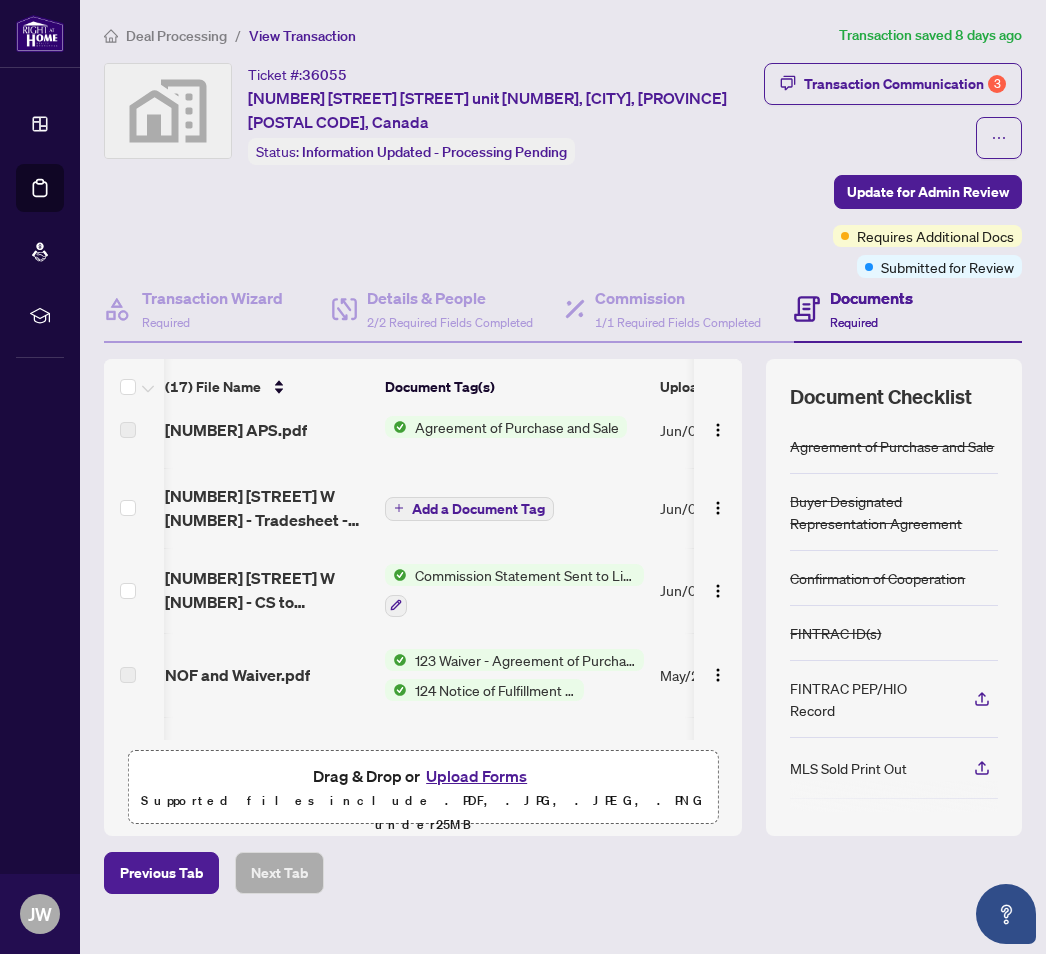 click on "Add a Document Tag" at bounding box center [469, 509] 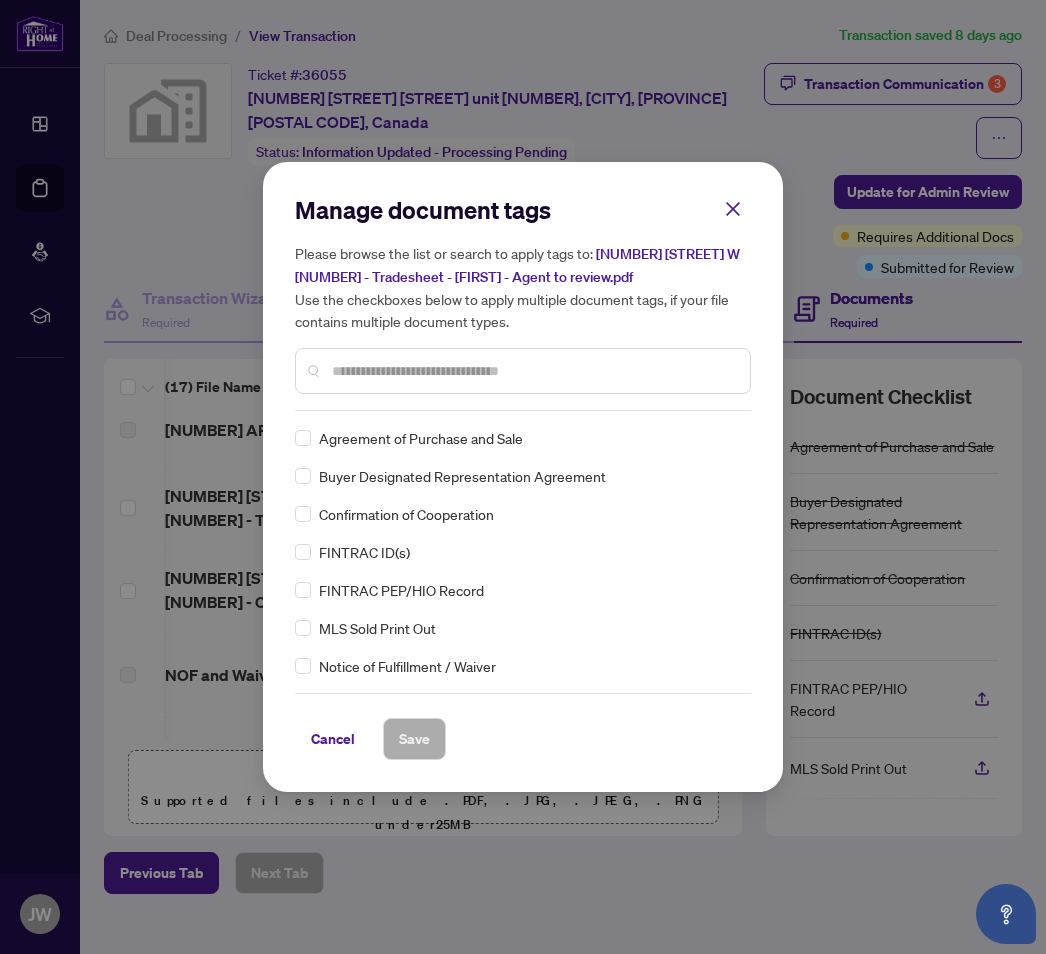 click at bounding box center (533, 371) 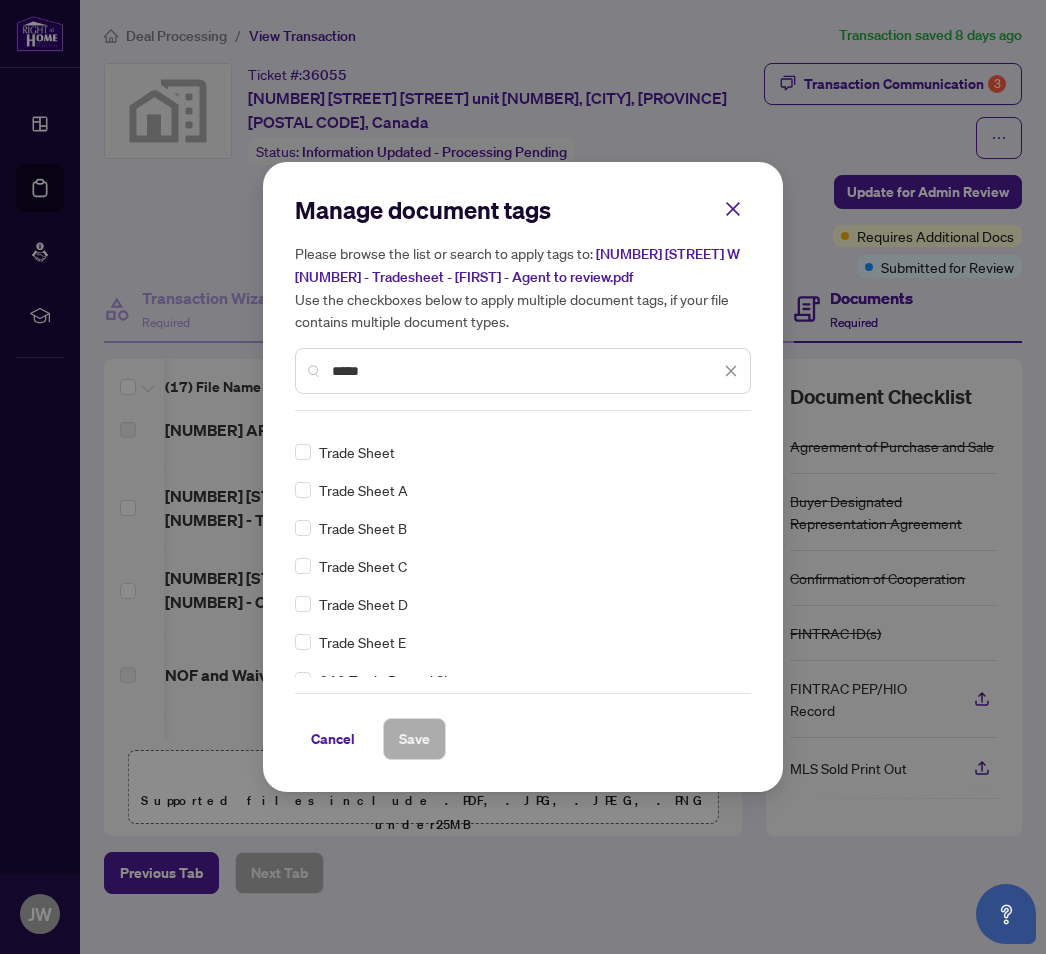 scroll, scrollTop: 23, scrollLeft: 0, axis: vertical 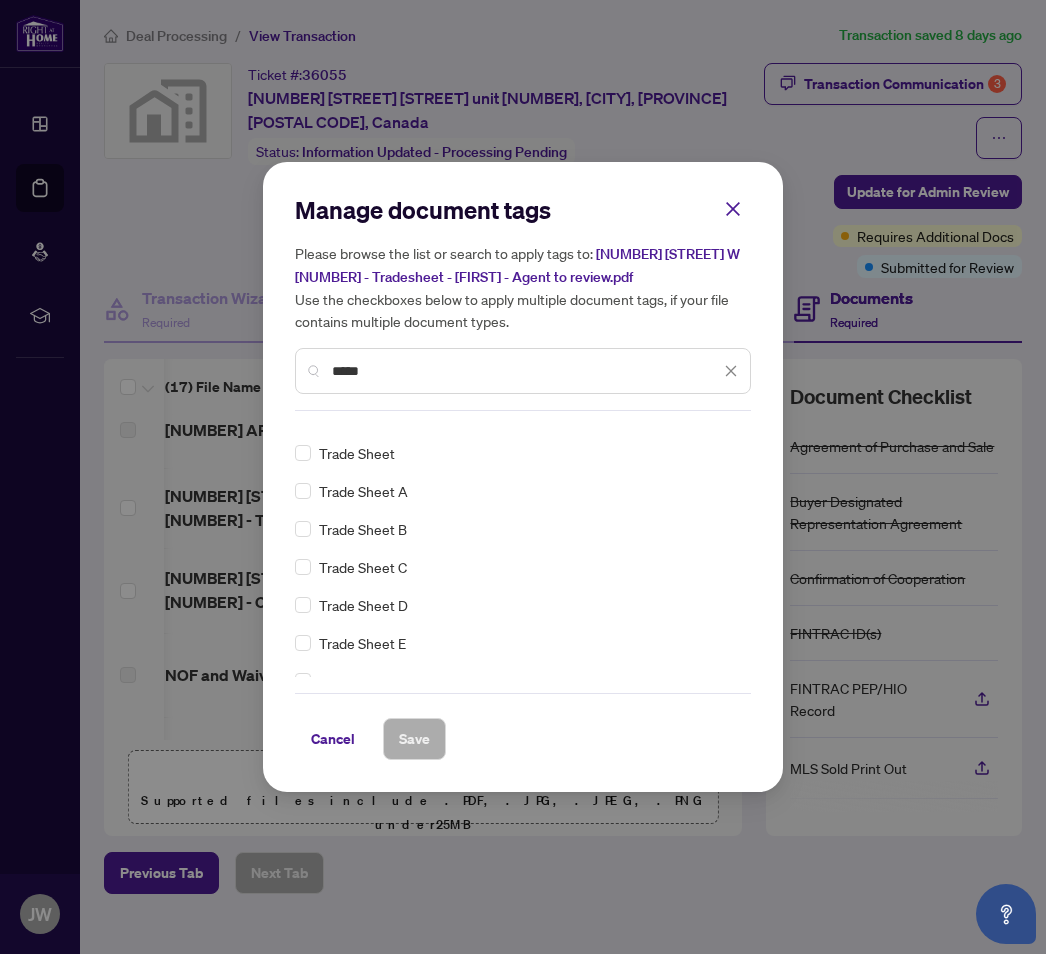 type on "*****" 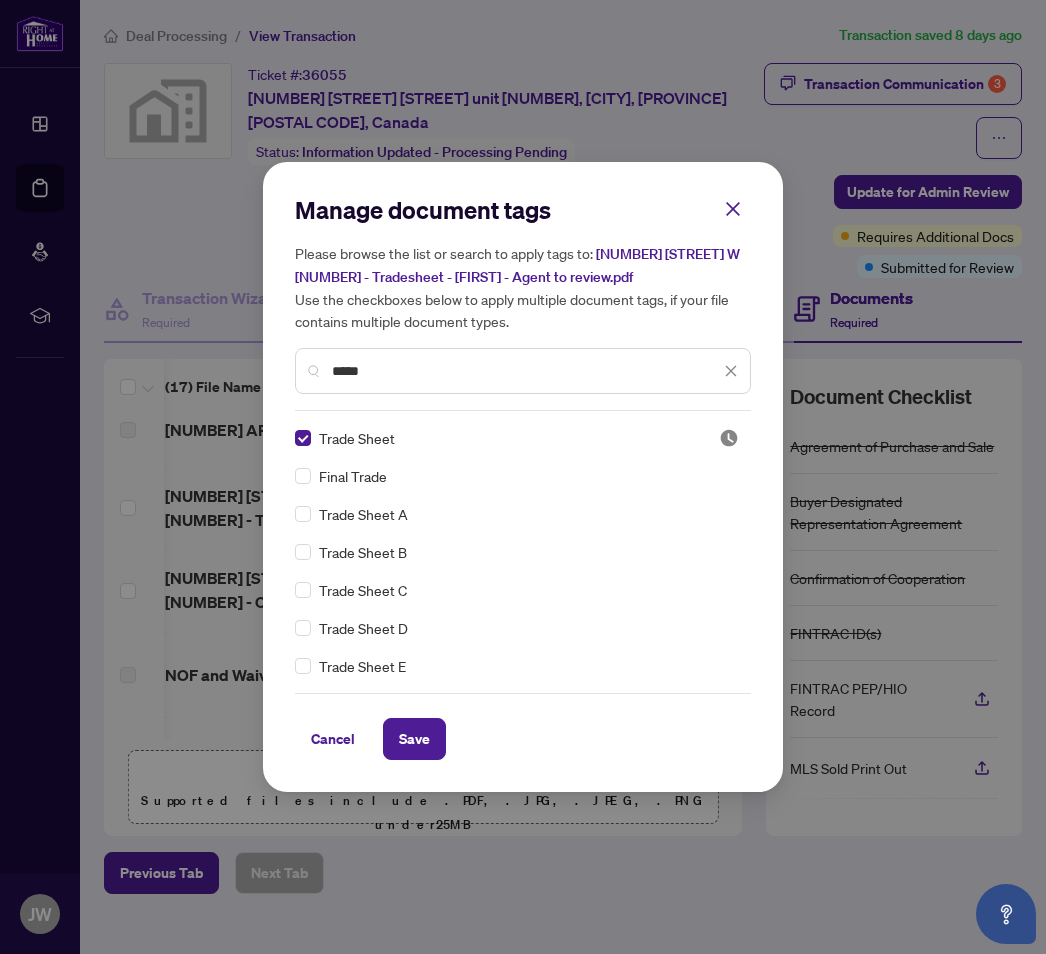 scroll, scrollTop: 0, scrollLeft: 0, axis: both 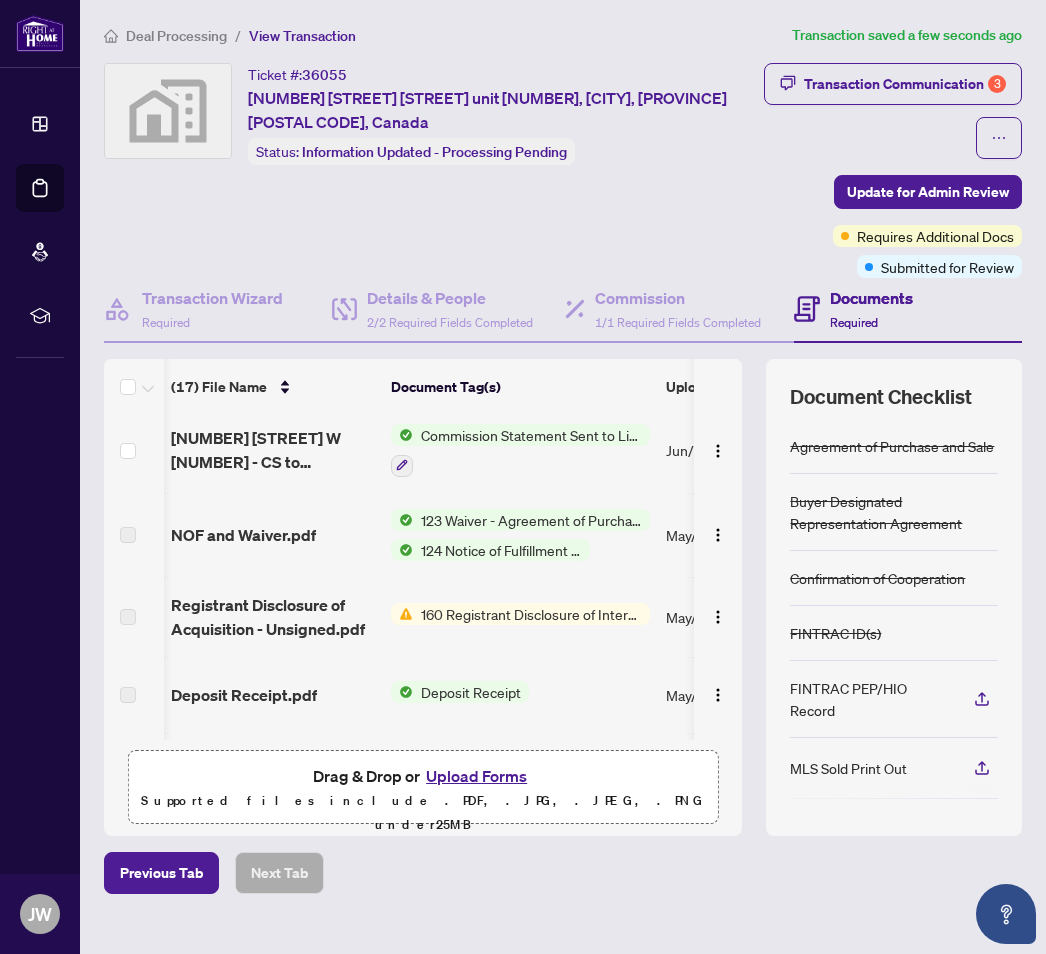 click on "160 Registrant Disclosure of Interest - Acquisition ofProperty" at bounding box center (531, 614) 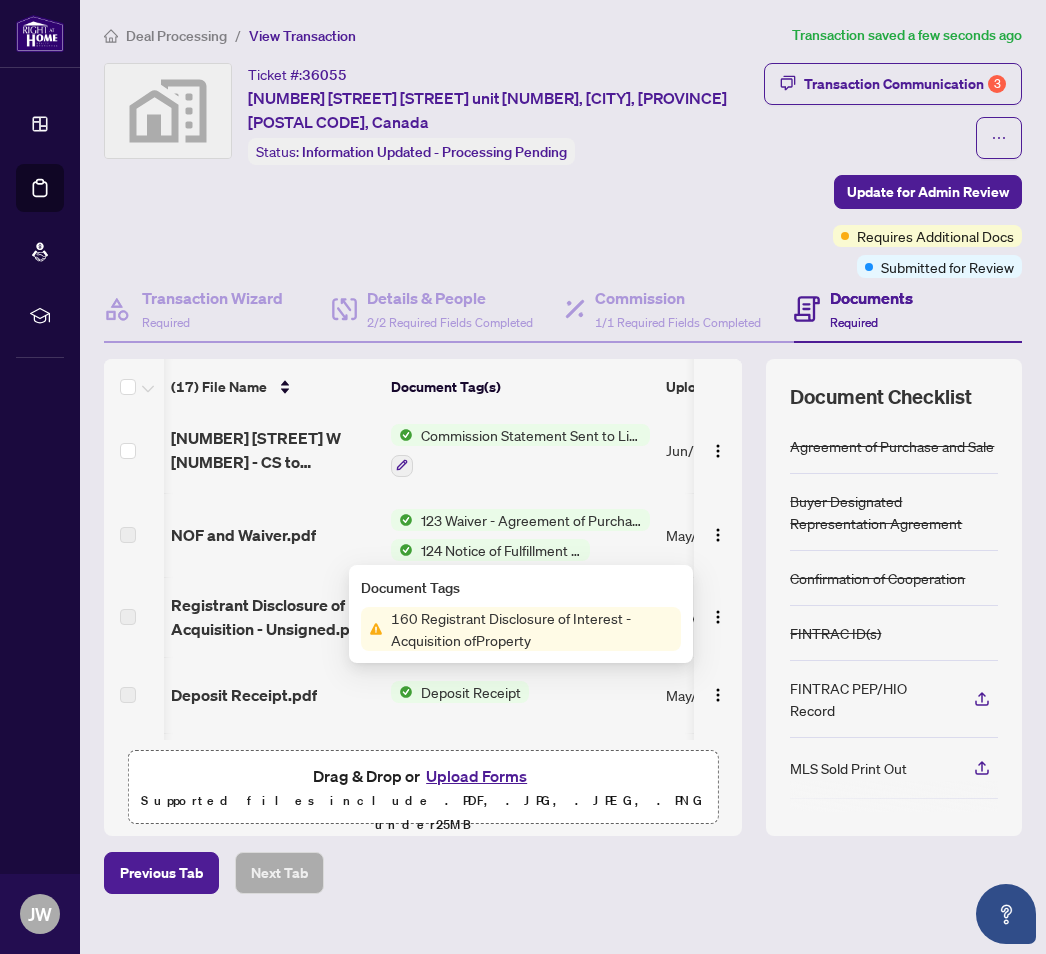 click on "160 Registrant Disclosure of Interest - Acquisition ofProperty" at bounding box center (532, 629) 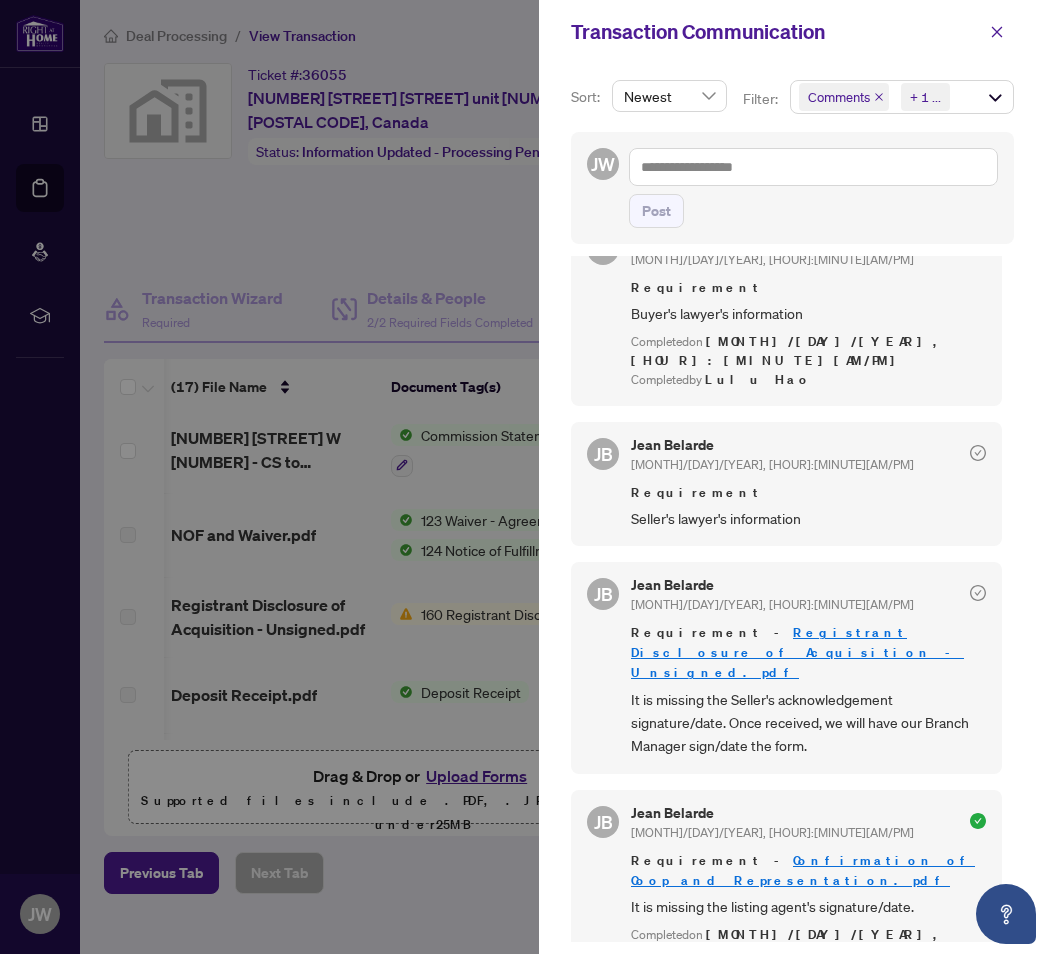 scroll, scrollTop: 2727, scrollLeft: 0, axis: vertical 